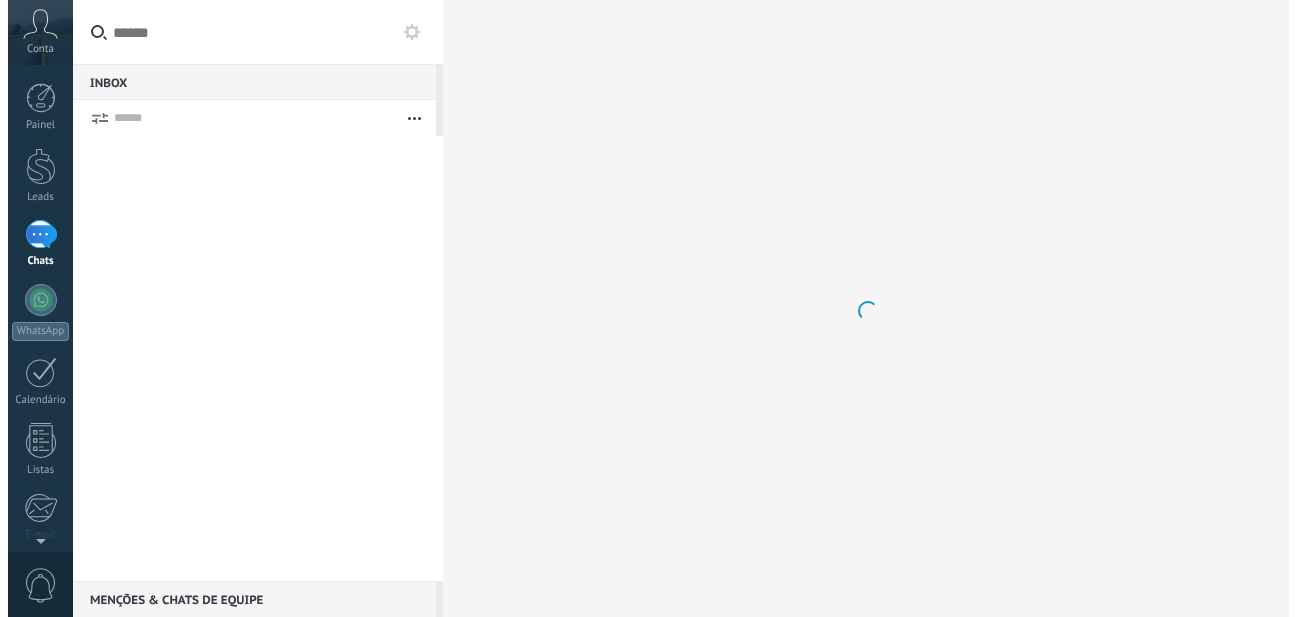 scroll, scrollTop: 0, scrollLeft: 0, axis: both 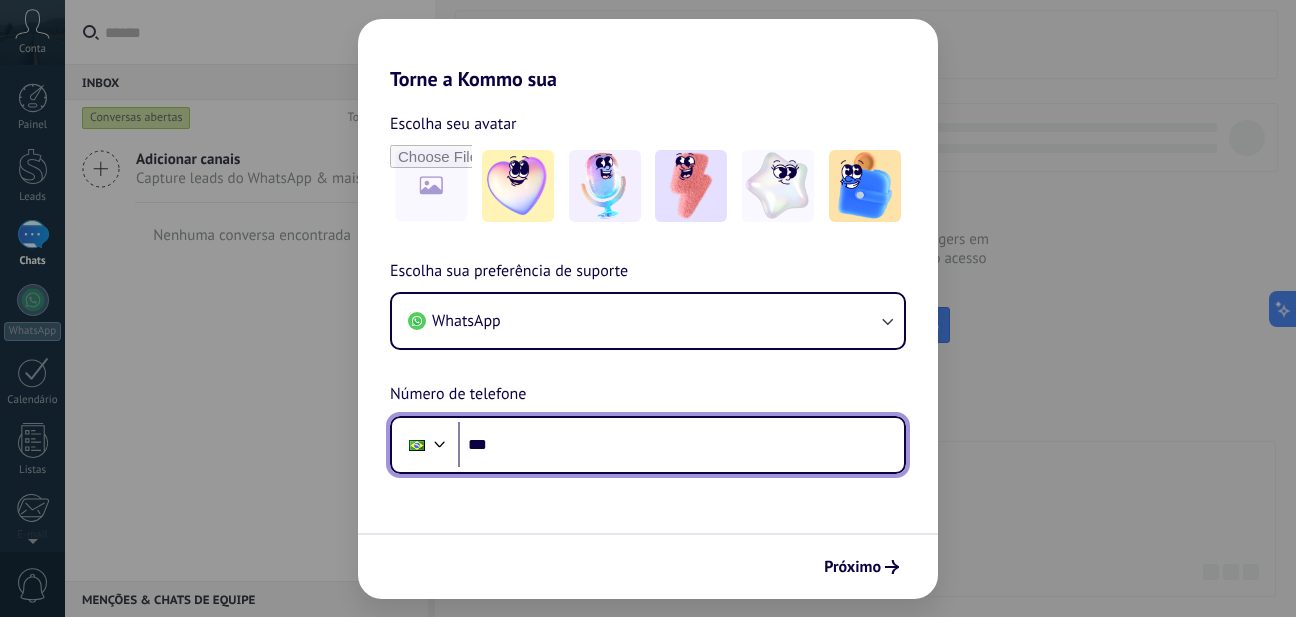click on "***" at bounding box center (681, 445) 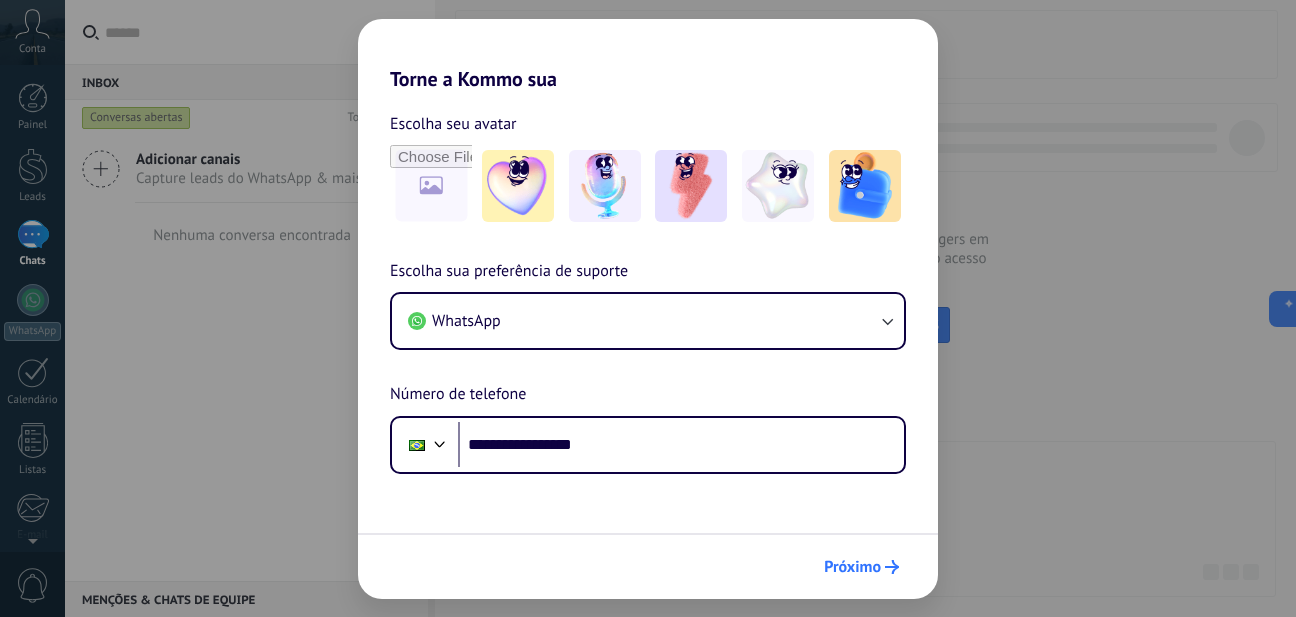 click on "Próximo" at bounding box center (852, 567) 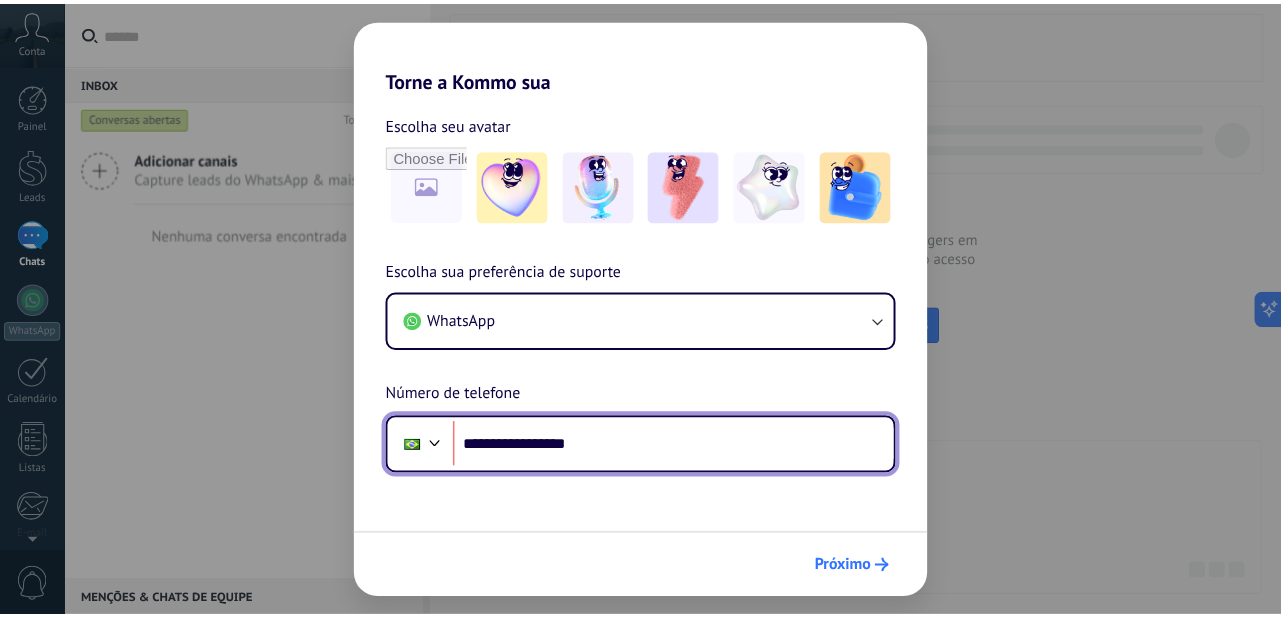 scroll, scrollTop: 0, scrollLeft: 0, axis: both 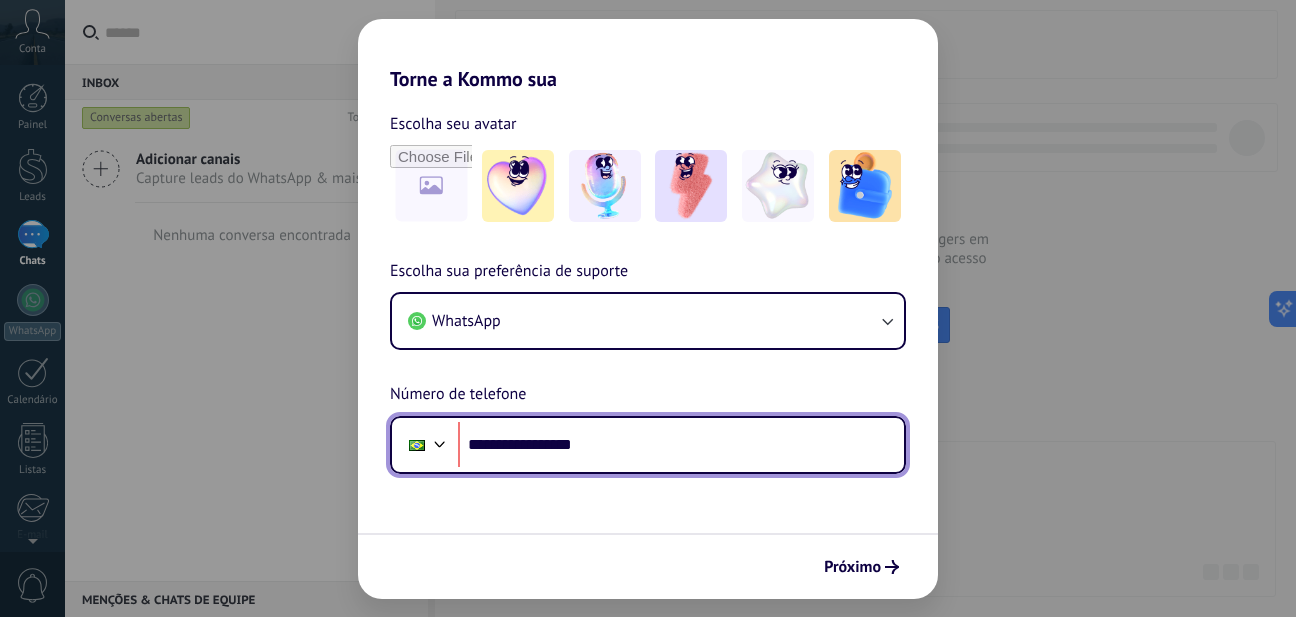 click on "**********" at bounding box center [681, 445] 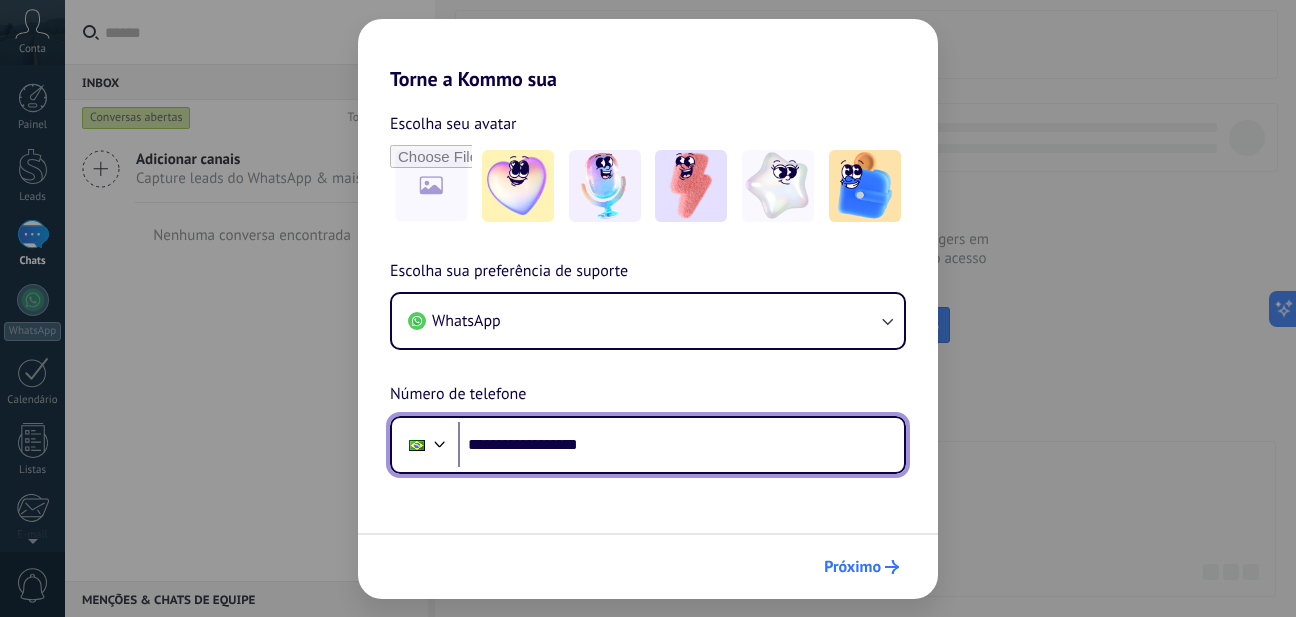 type on "**********" 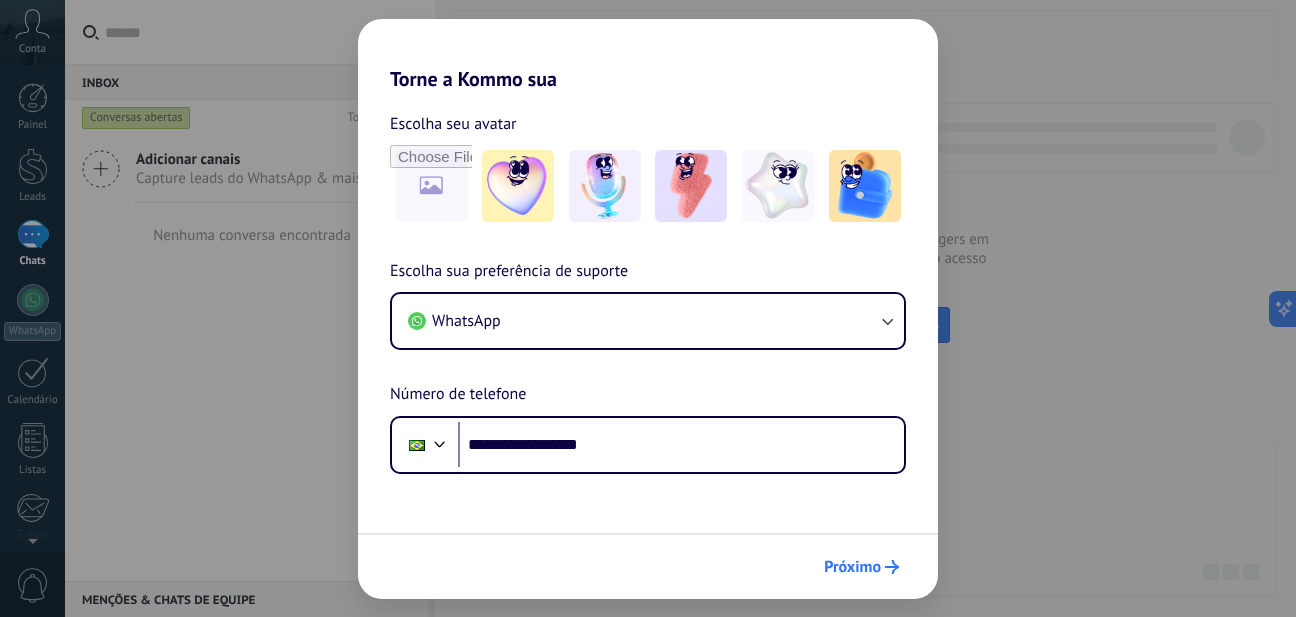 click on "Próximo" at bounding box center [852, 567] 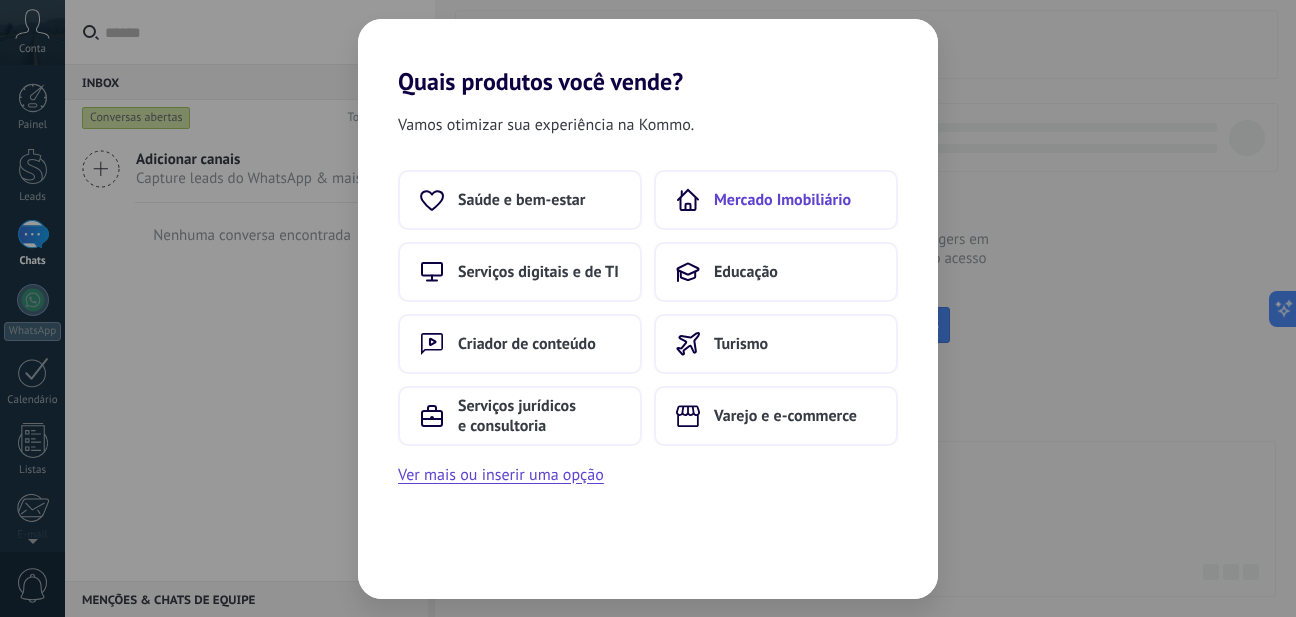 click on "Mercado Imobiliário" at bounding box center (782, 200) 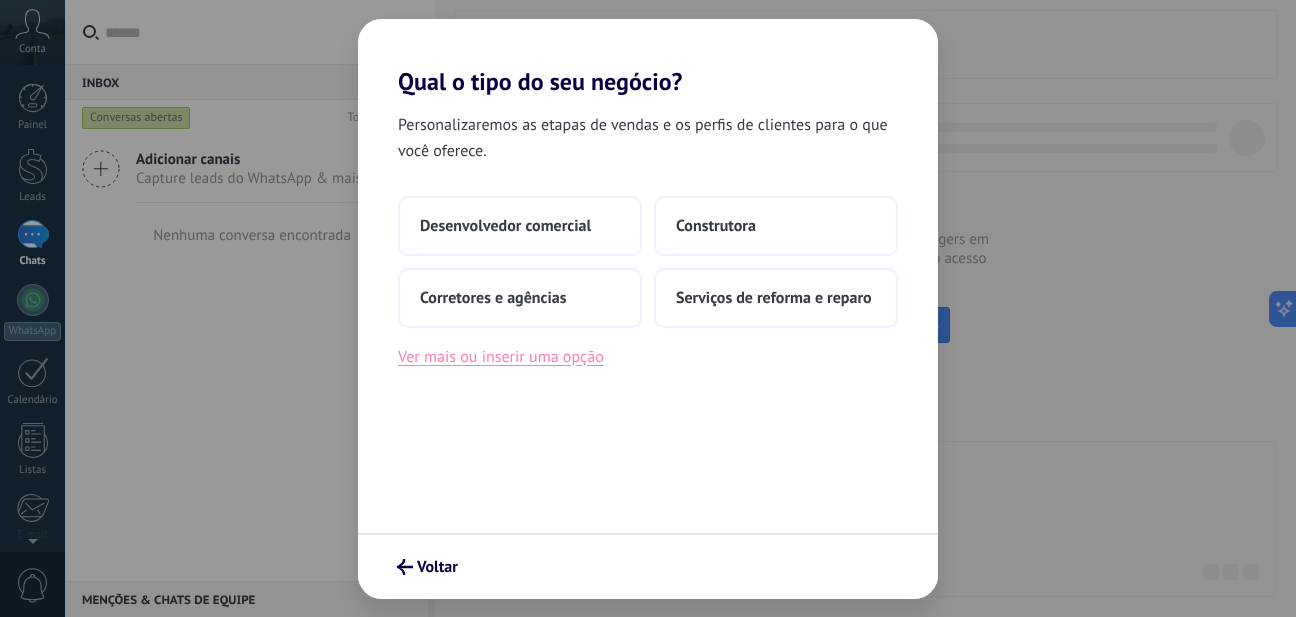 click on "Ver mais ou inserir uma opção" at bounding box center (501, 357) 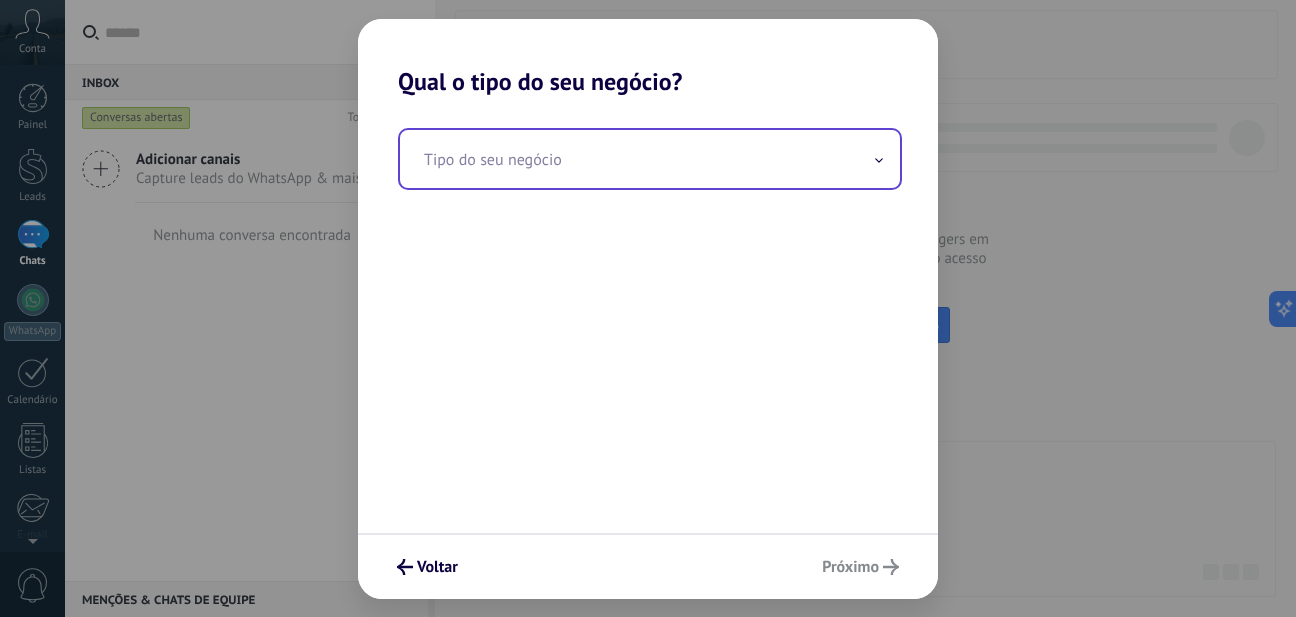 click at bounding box center [650, 159] 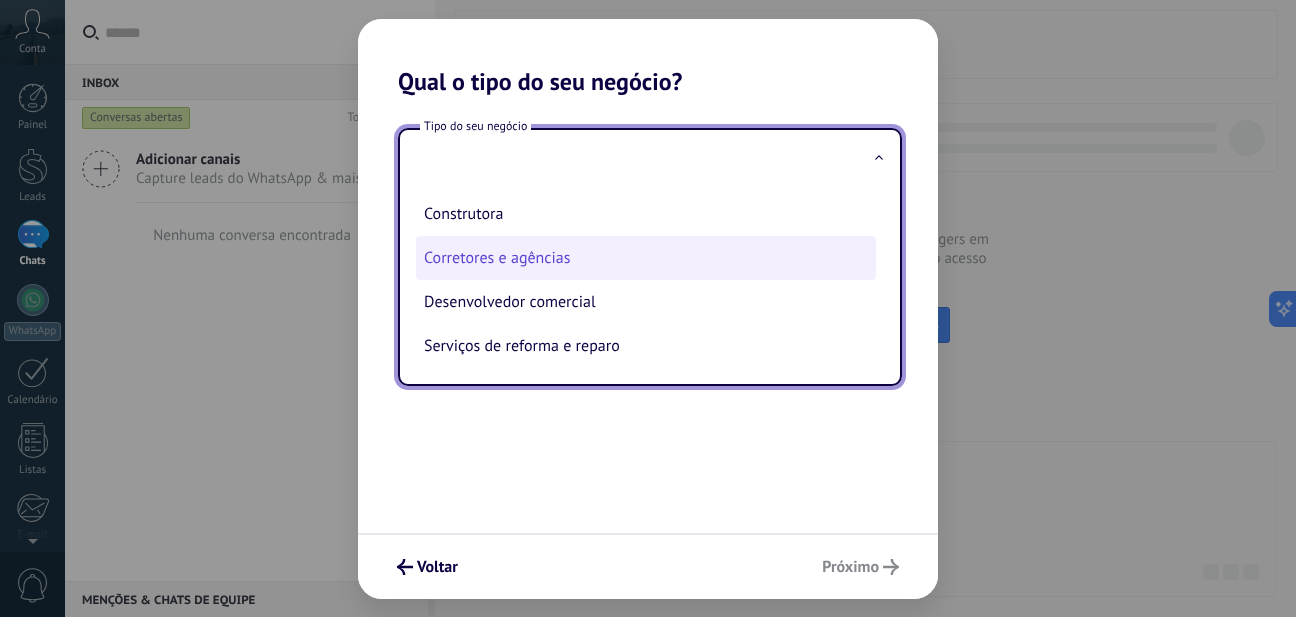 click on "Corretores e agências" at bounding box center (646, 258) 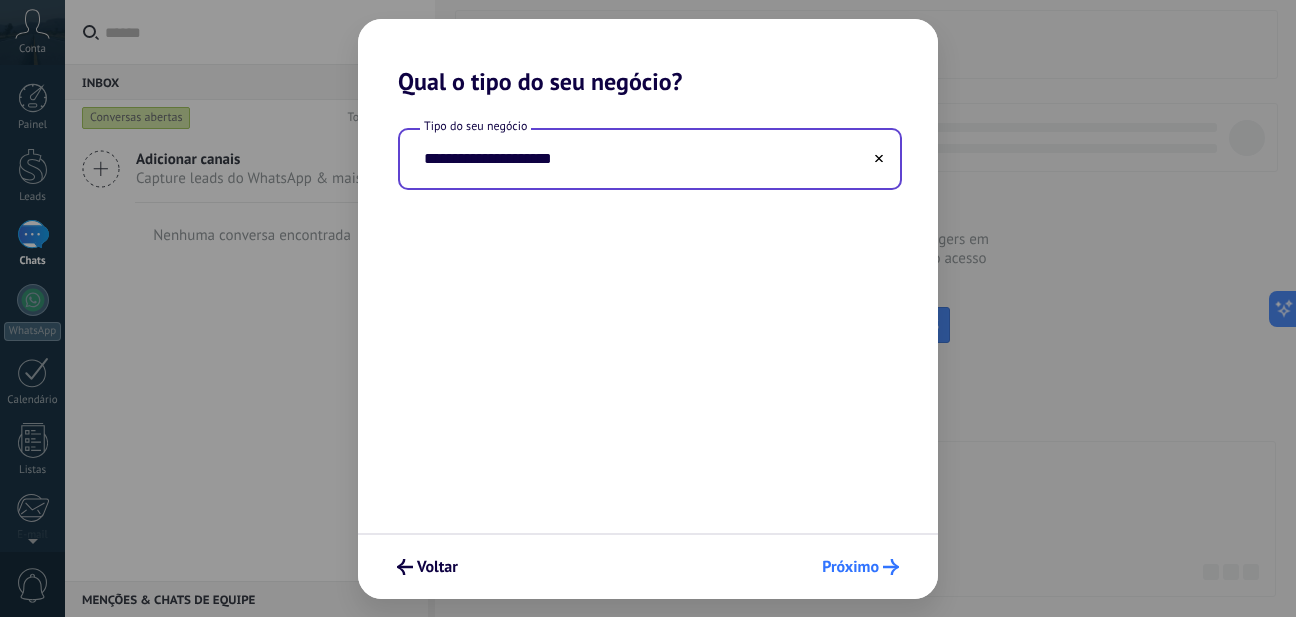 click on "Próximo" at bounding box center [850, 567] 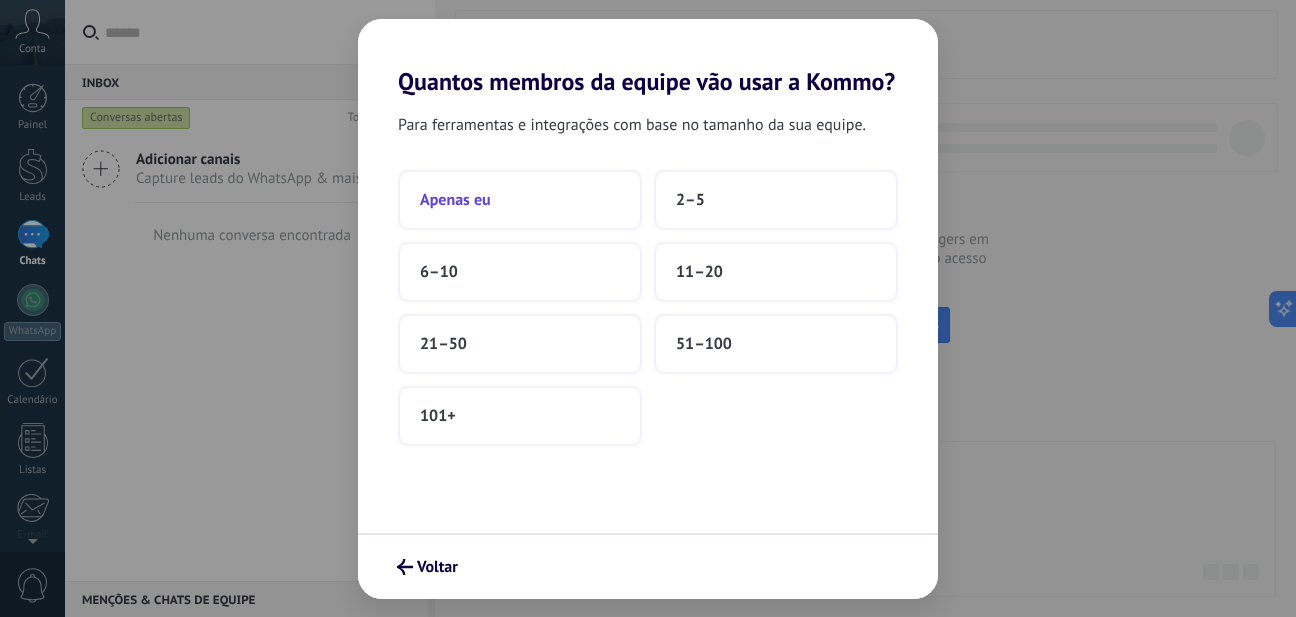 click on "Apenas eu" at bounding box center [520, 200] 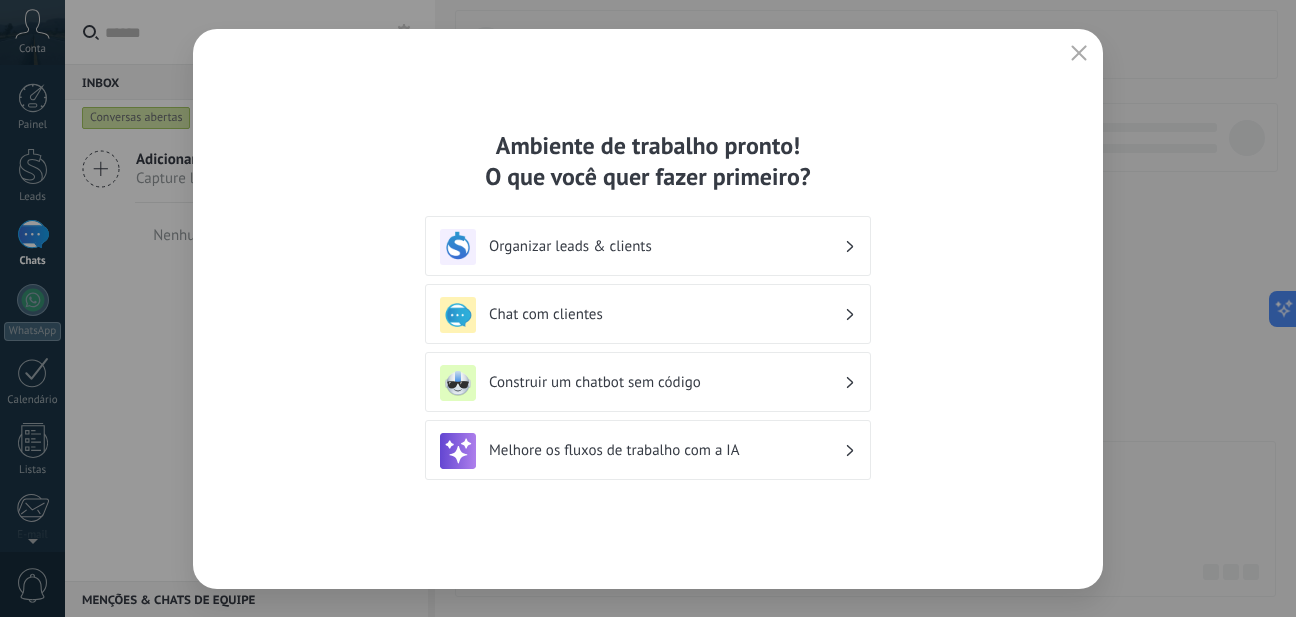 click on "Organizar leads & clients" at bounding box center (666, 246) 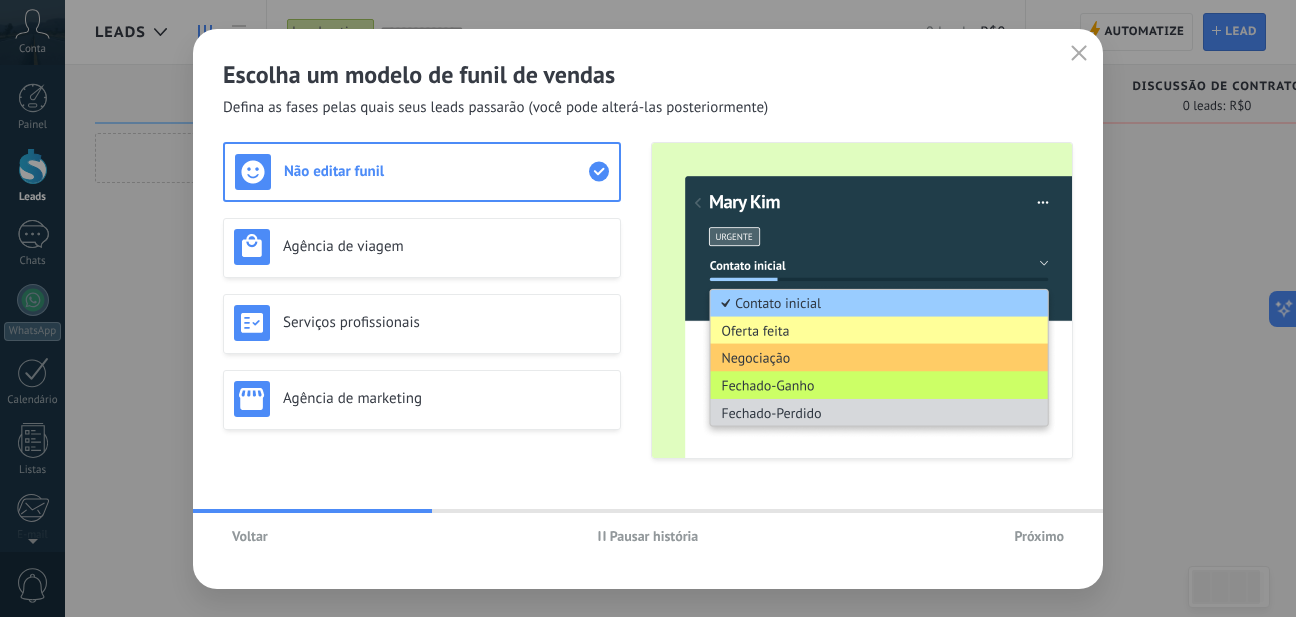 click on "Voltar" at bounding box center [250, 536] 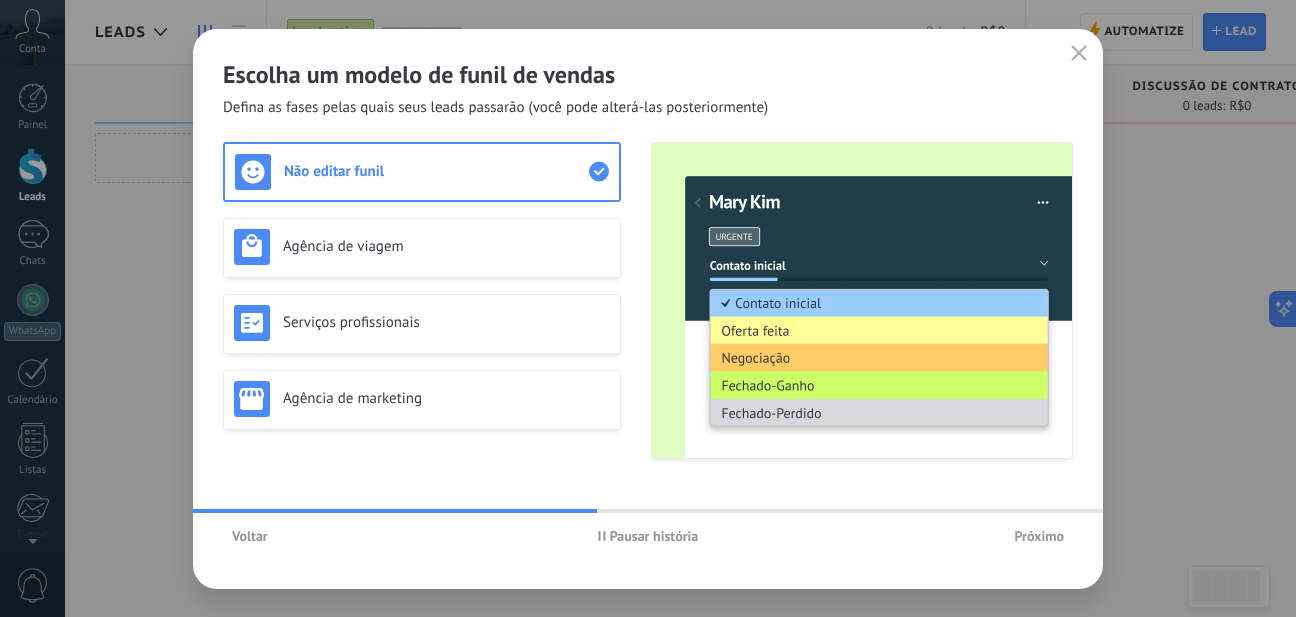 click on "Voltar" at bounding box center [250, 536] 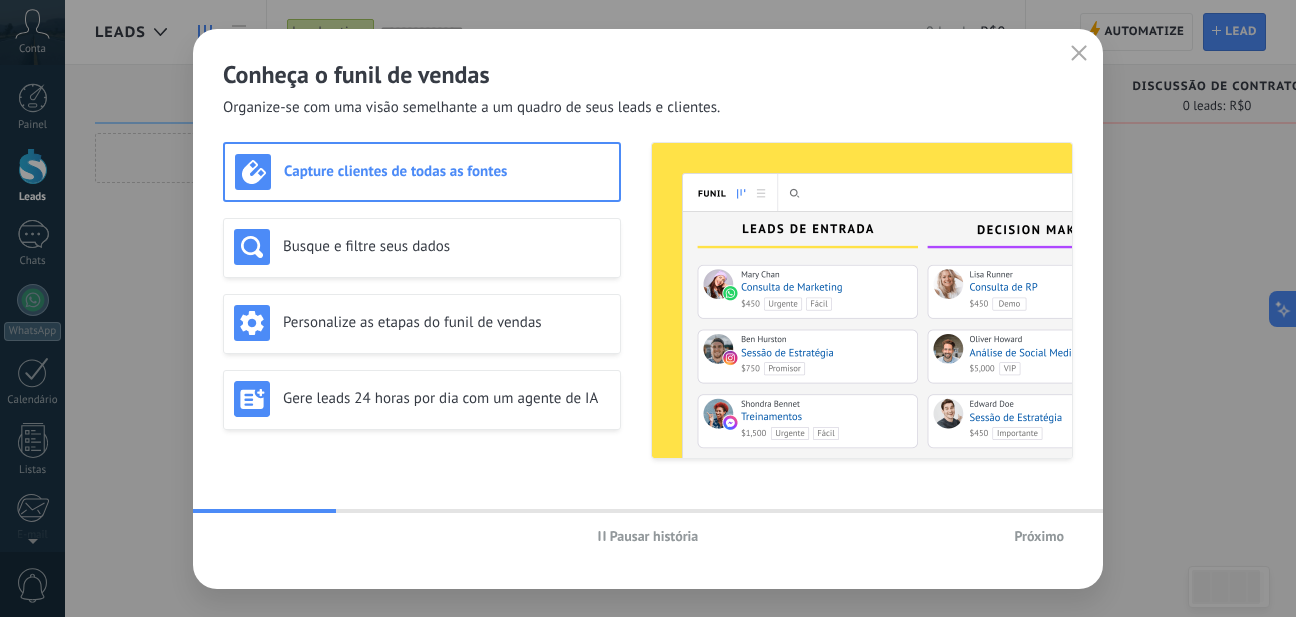 click on "Pausar história" at bounding box center [654, 536] 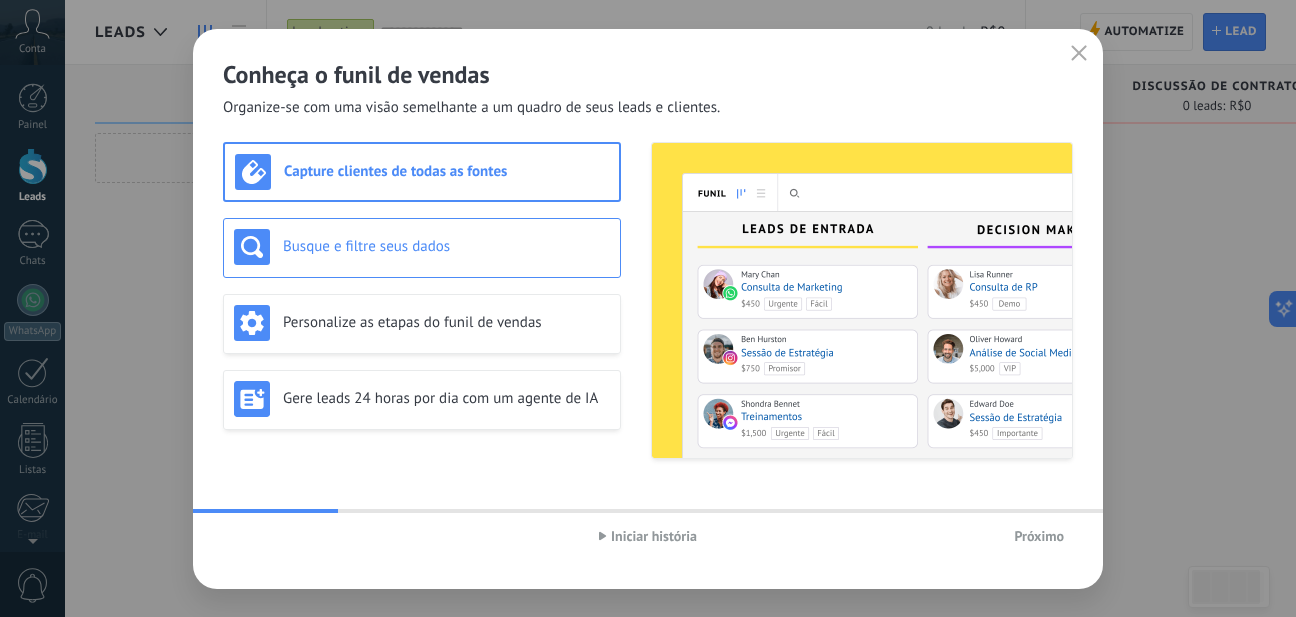 click on "Busque e filtre seus dados" at bounding box center [446, 246] 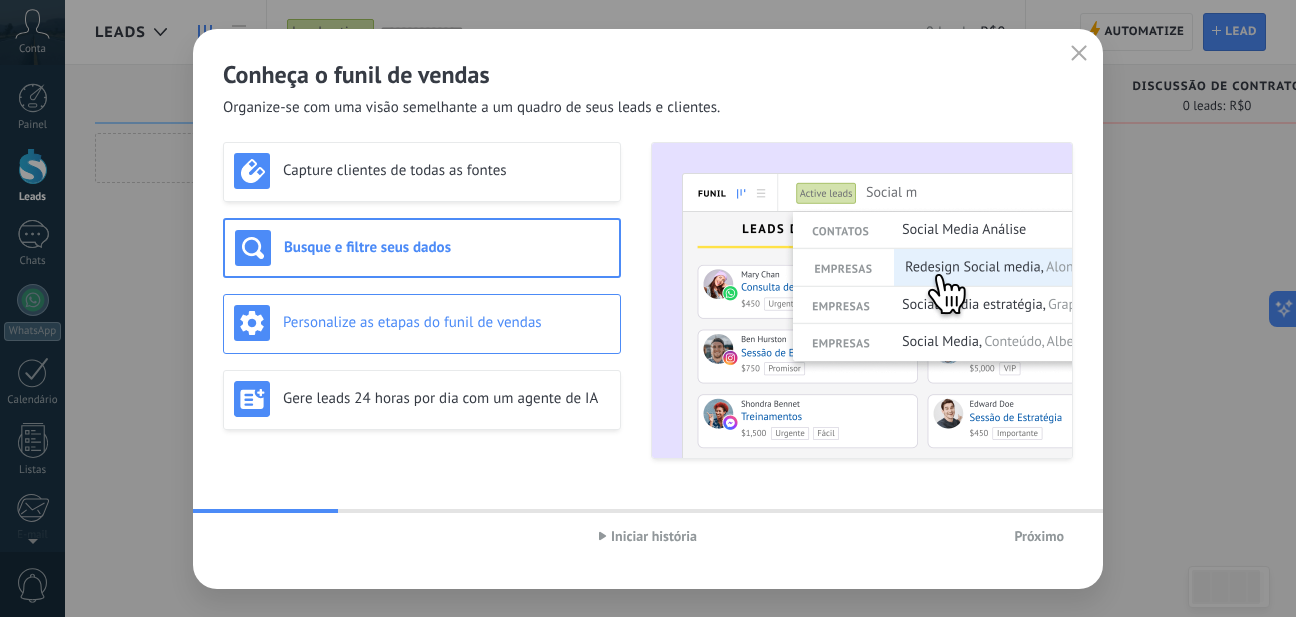 click on "Personalize as etapas do funil de vendas" at bounding box center (446, 322) 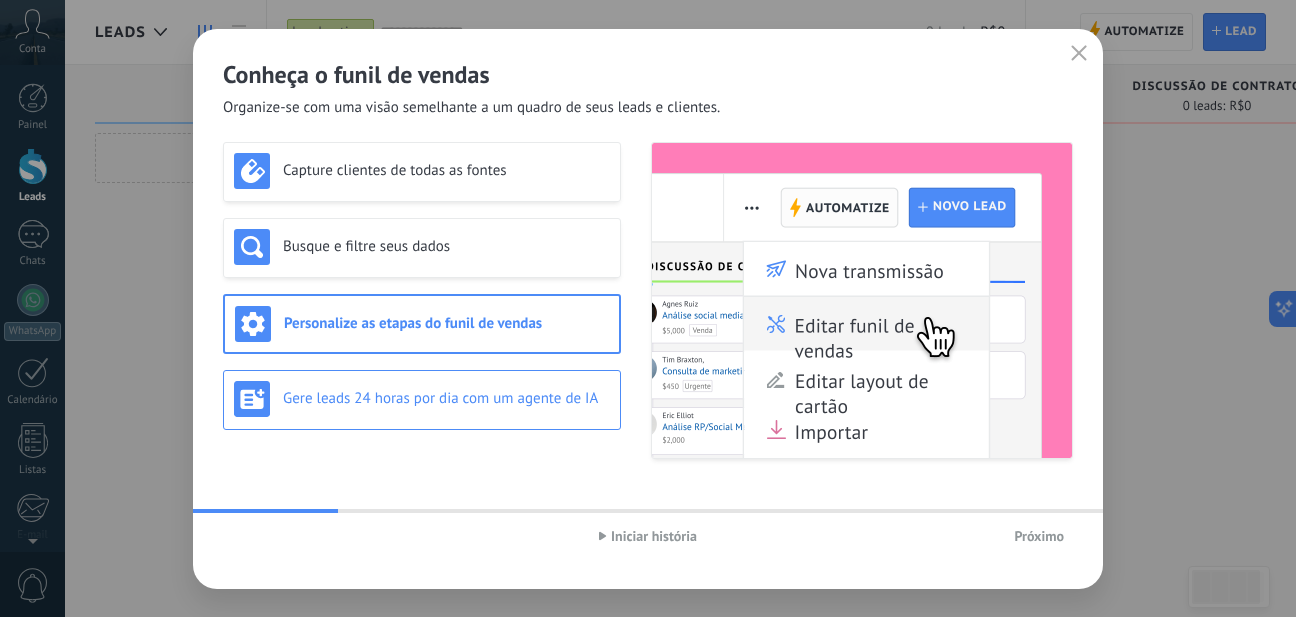 click on "Gere leads 24 horas por dia com um agente de IA" at bounding box center [446, 398] 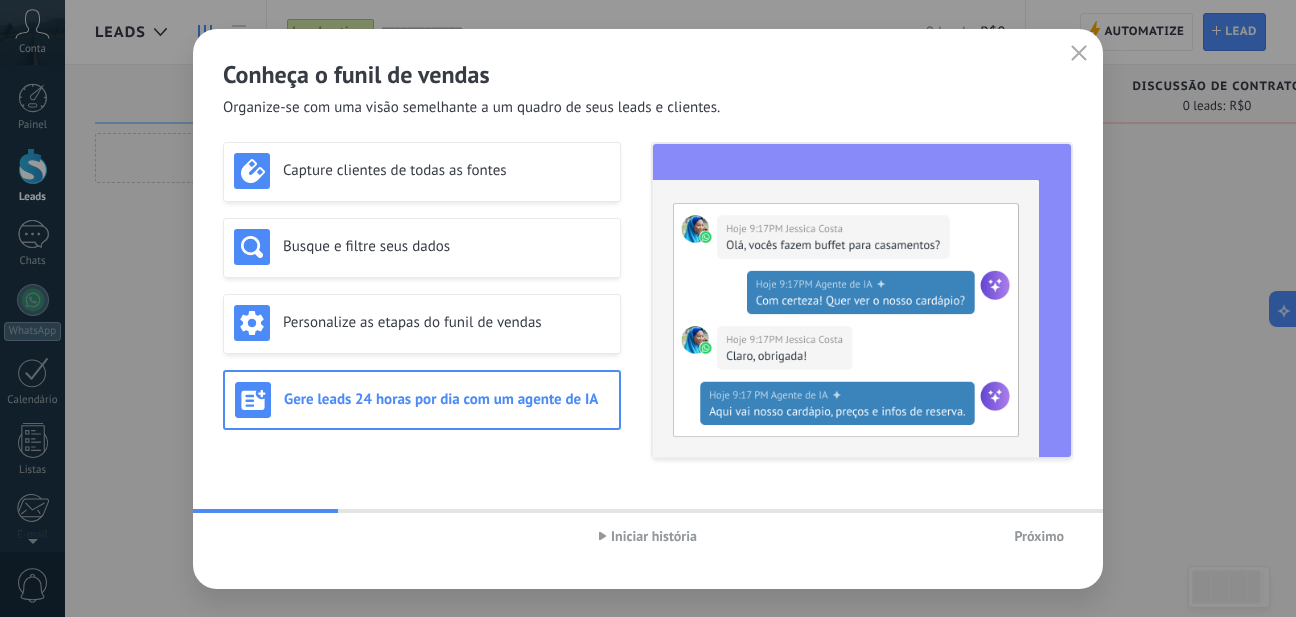 click on "Próximo" at bounding box center [1039, 536] 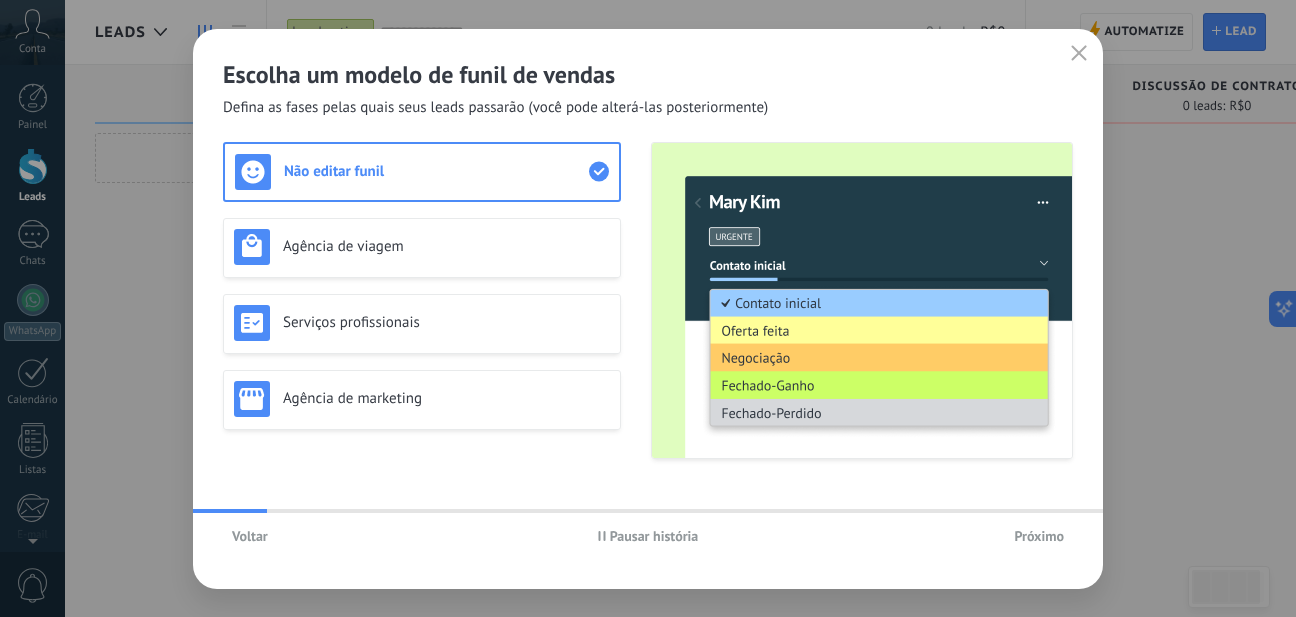 click on "Pausar história" at bounding box center [654, 536] 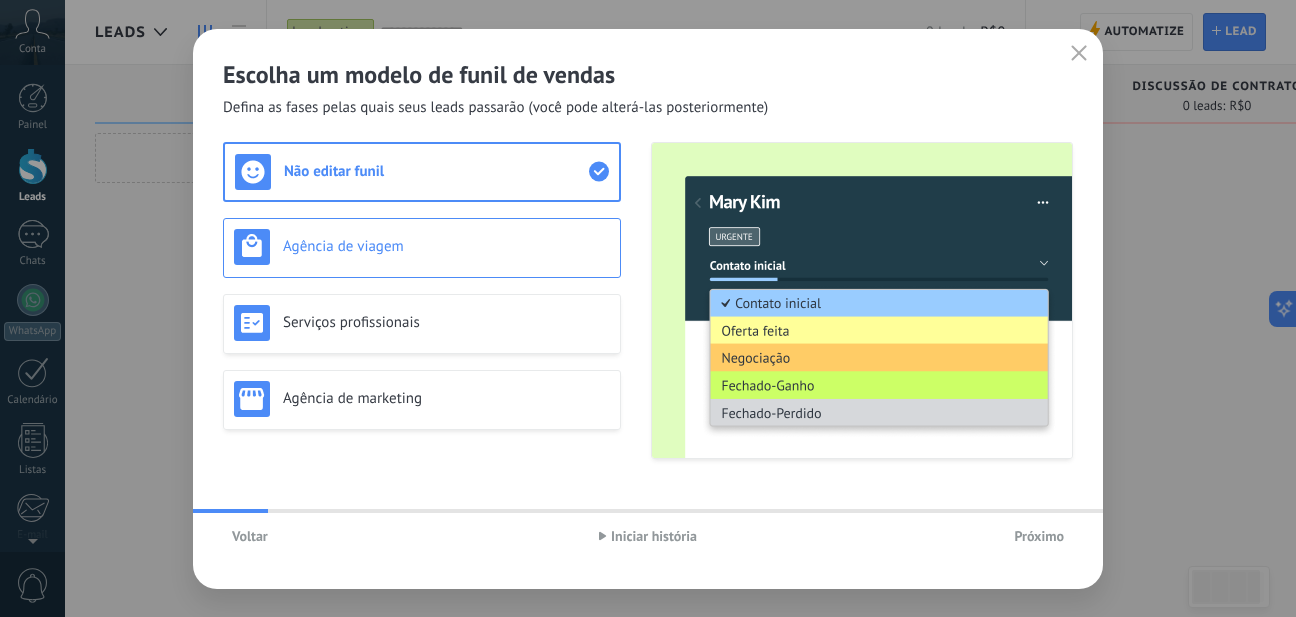 click on "Agência de viagem" at bounding box center (446, 246) 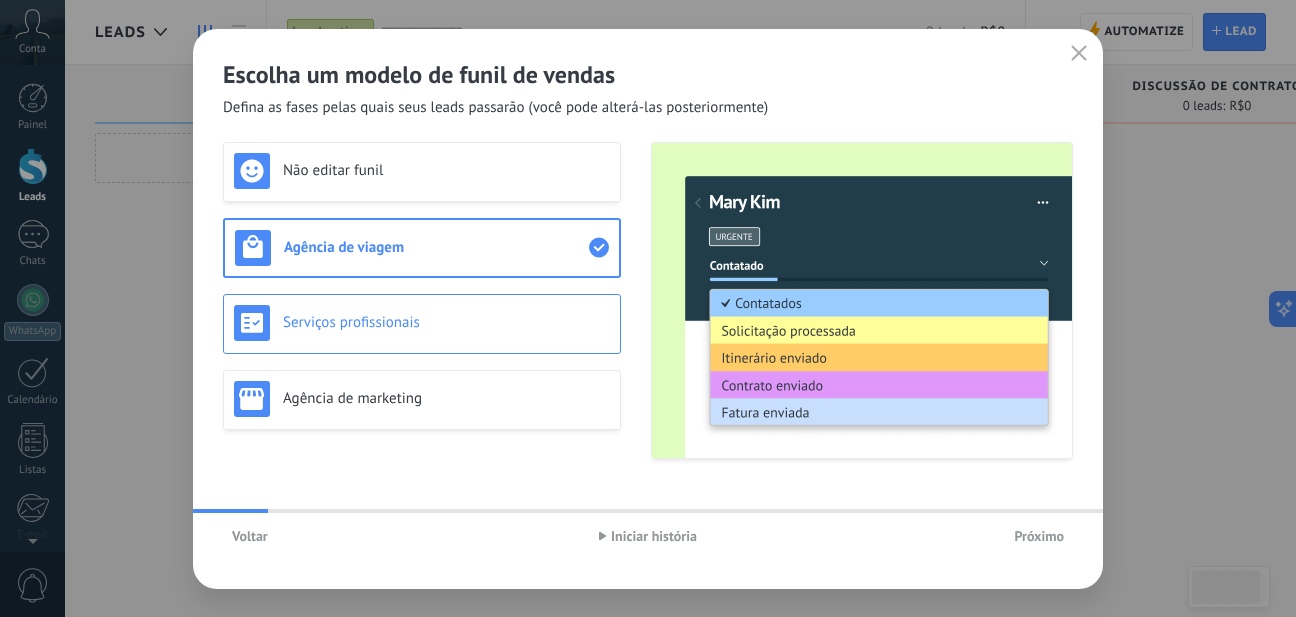 click on "Serviços profissionais" at bounding box center (422, 323) 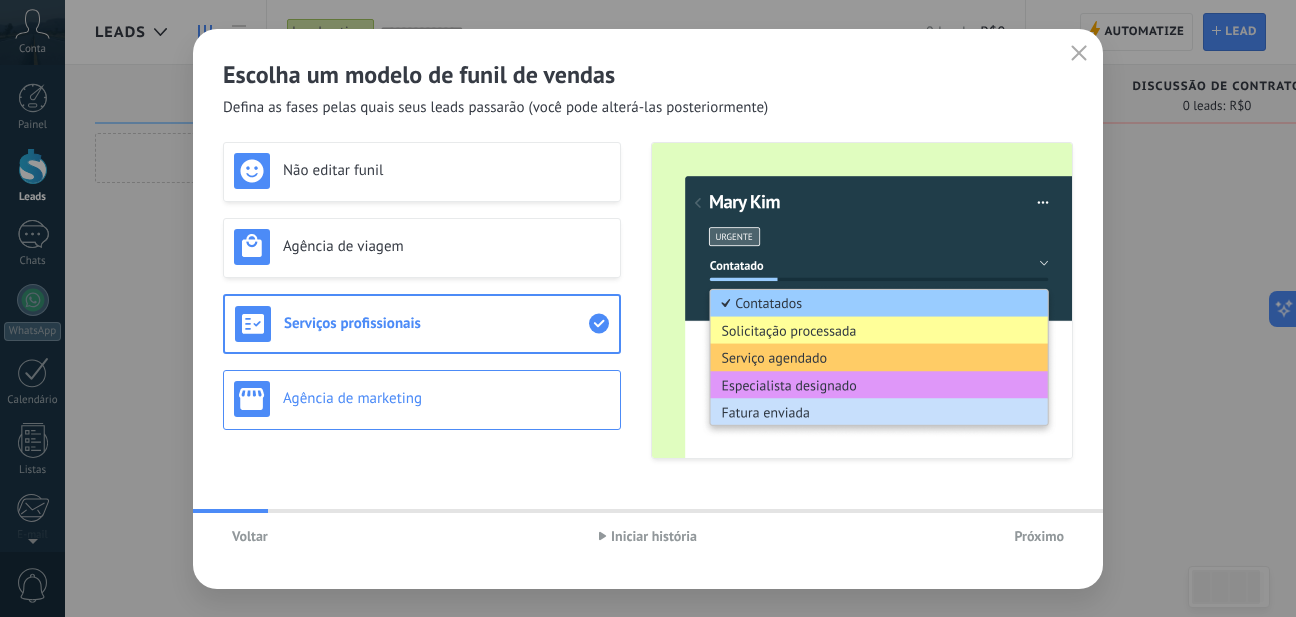 click on "Agência de marketing" at bounding box center [446, 398] 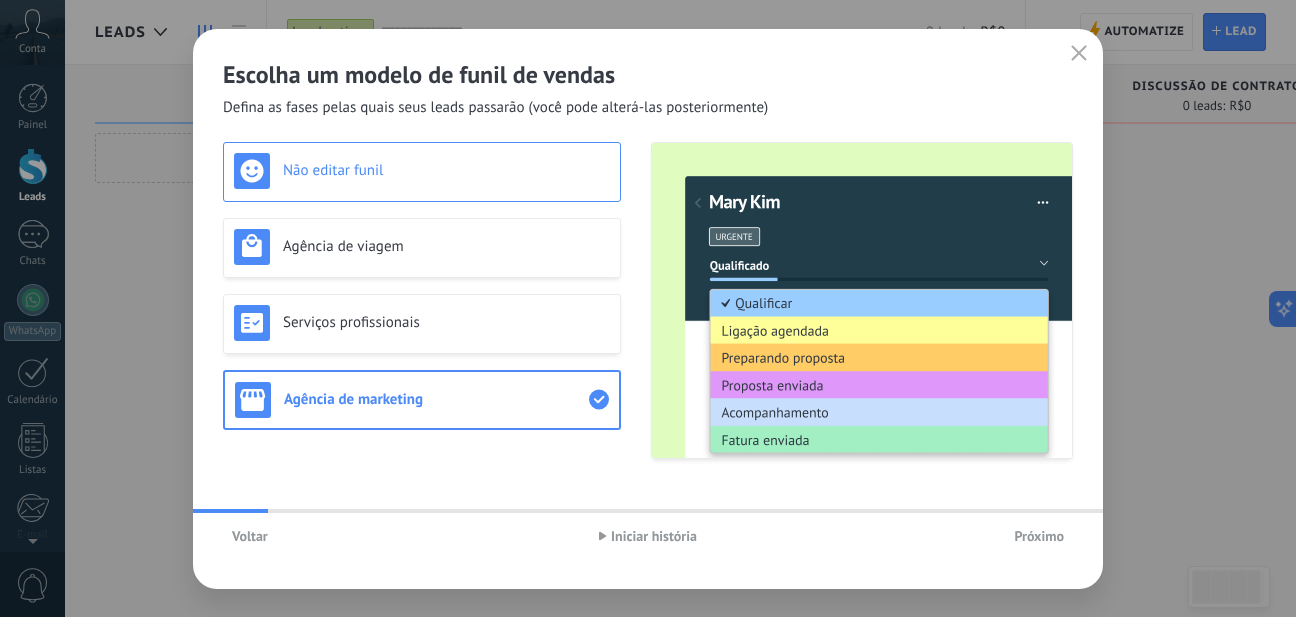 click on "Não editar funil" at bounding box center (446, 170) 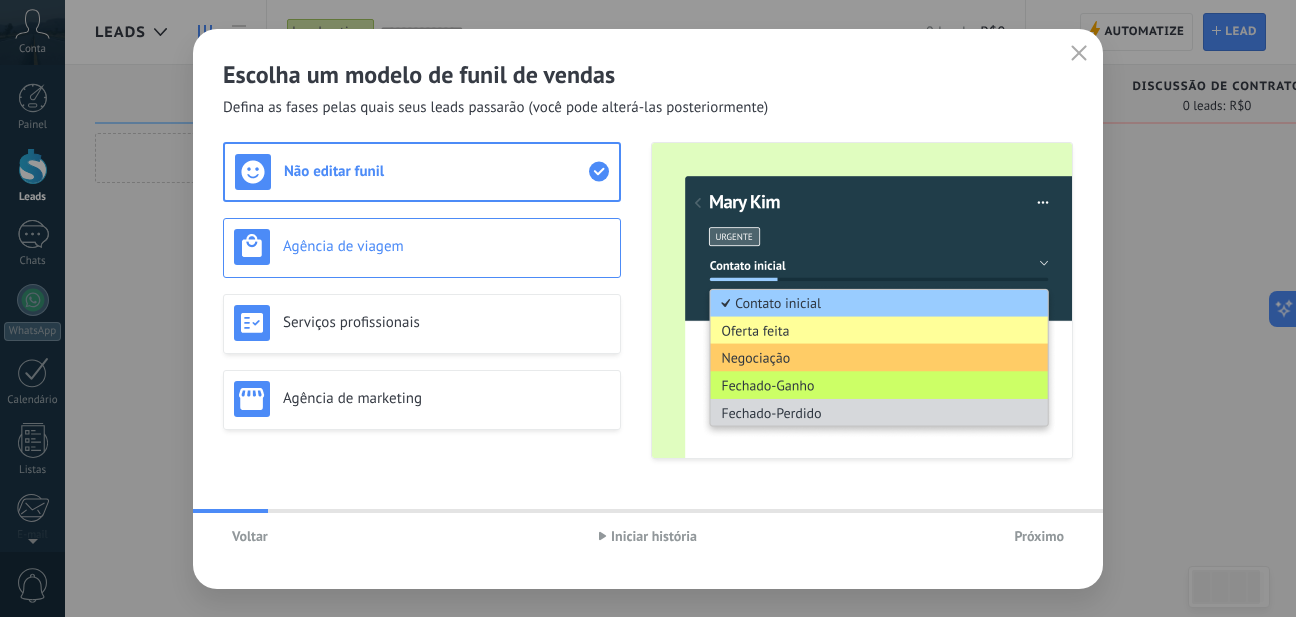 click on "Agência de viagem" at bounding box center [446, 246] 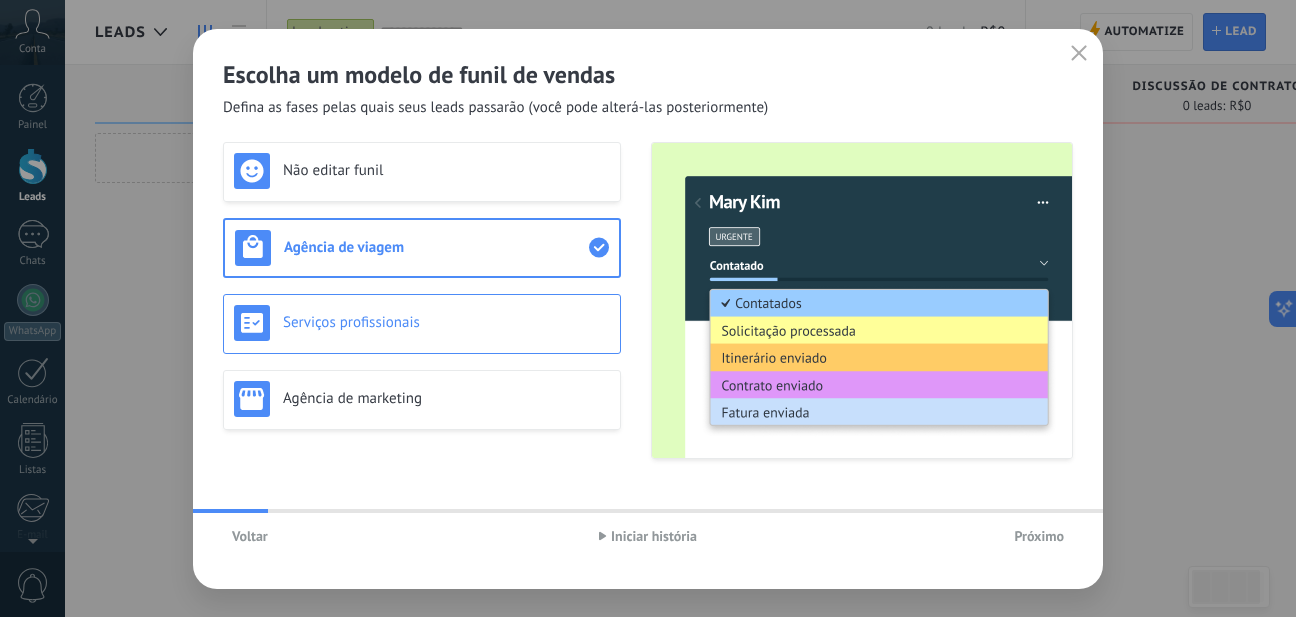 click on "Serviços profissionais" at bounding box center (446, 322) 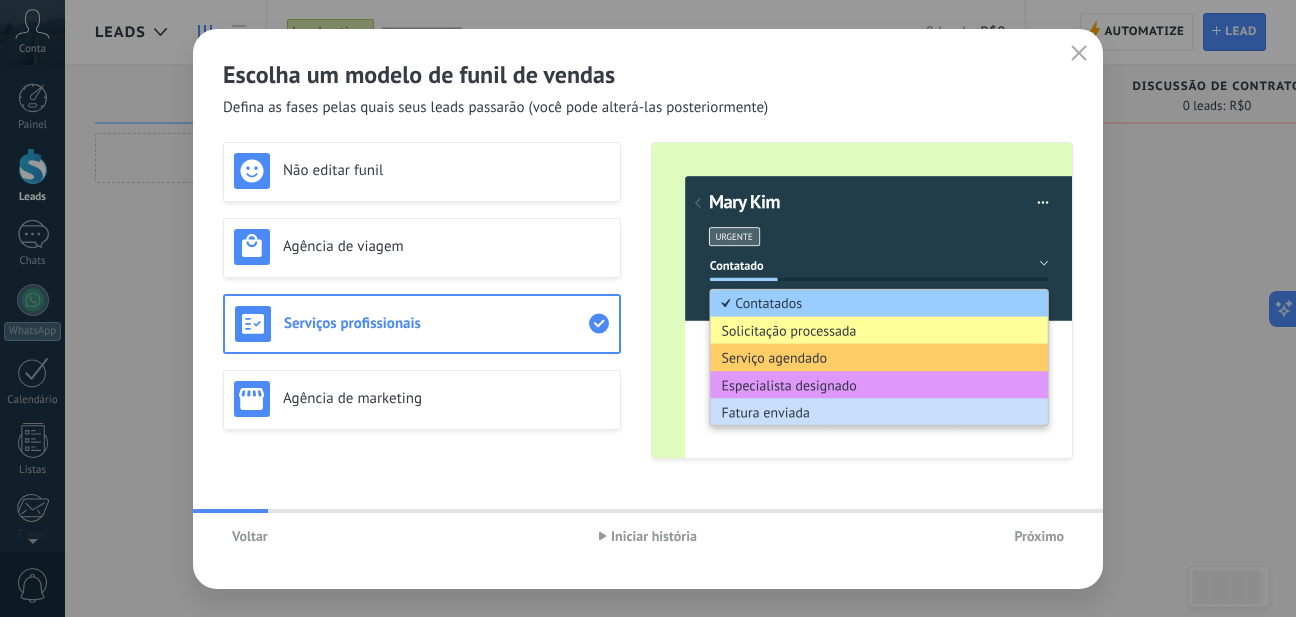 click on "Próximo" at bounding box center (1039, 536) 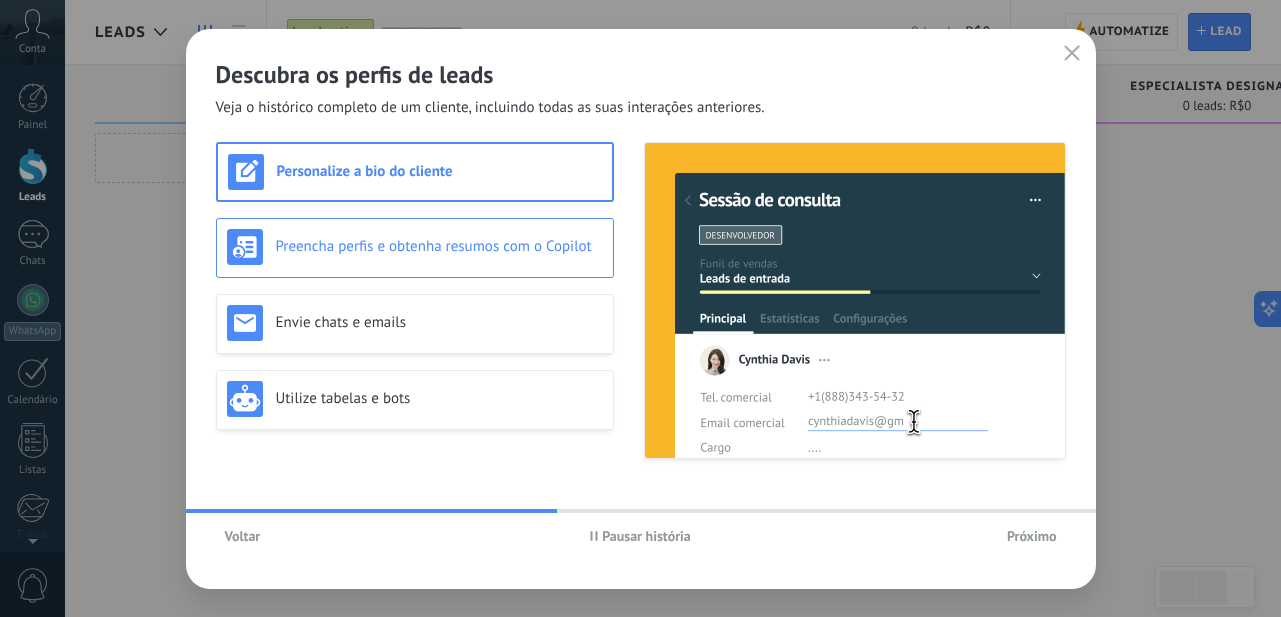 click on "Preencha perfis e obtenha resumos com o Copilot" at bounding box center [439, 246] 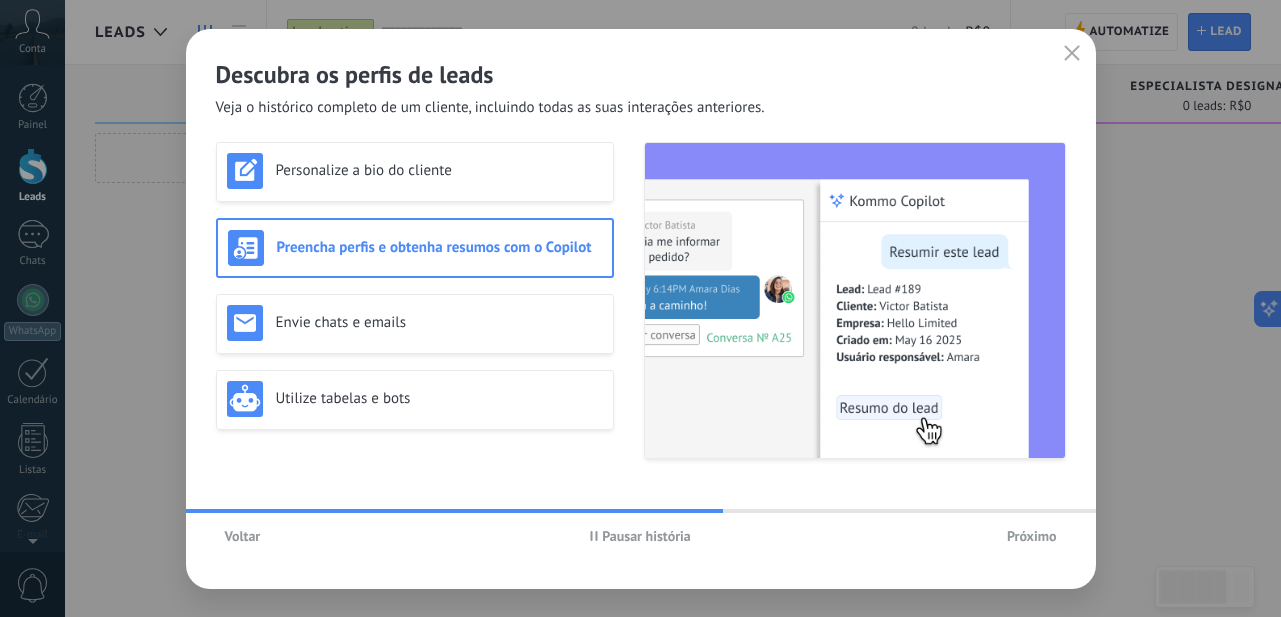 click on "Pausar história" at bounding box center (640, 536) 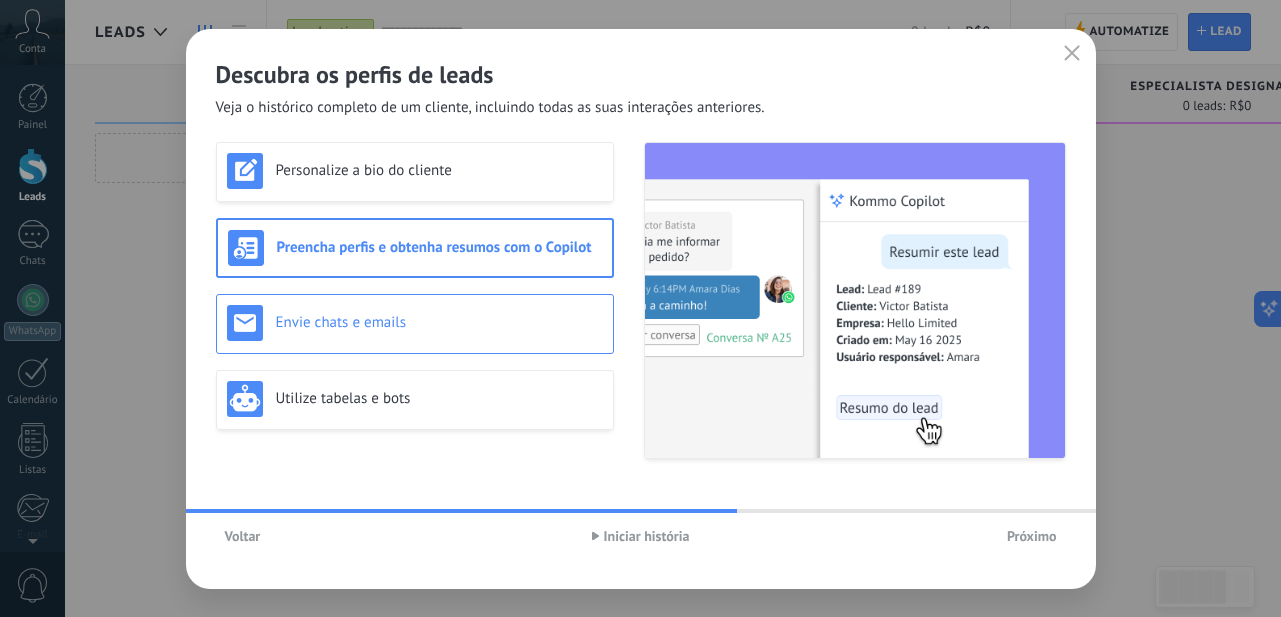 click on "Envie chats e emails" at bounding box center [439, 322] 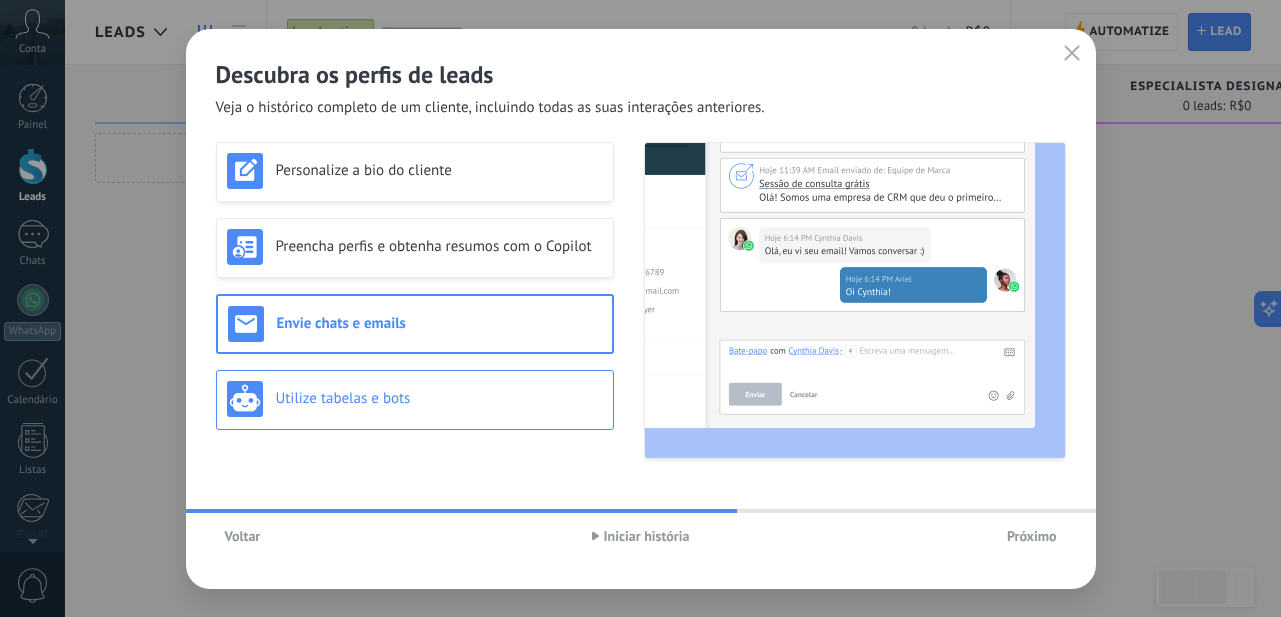 click on "Utilize tabelas e bots" at bounding box center [439, 398] 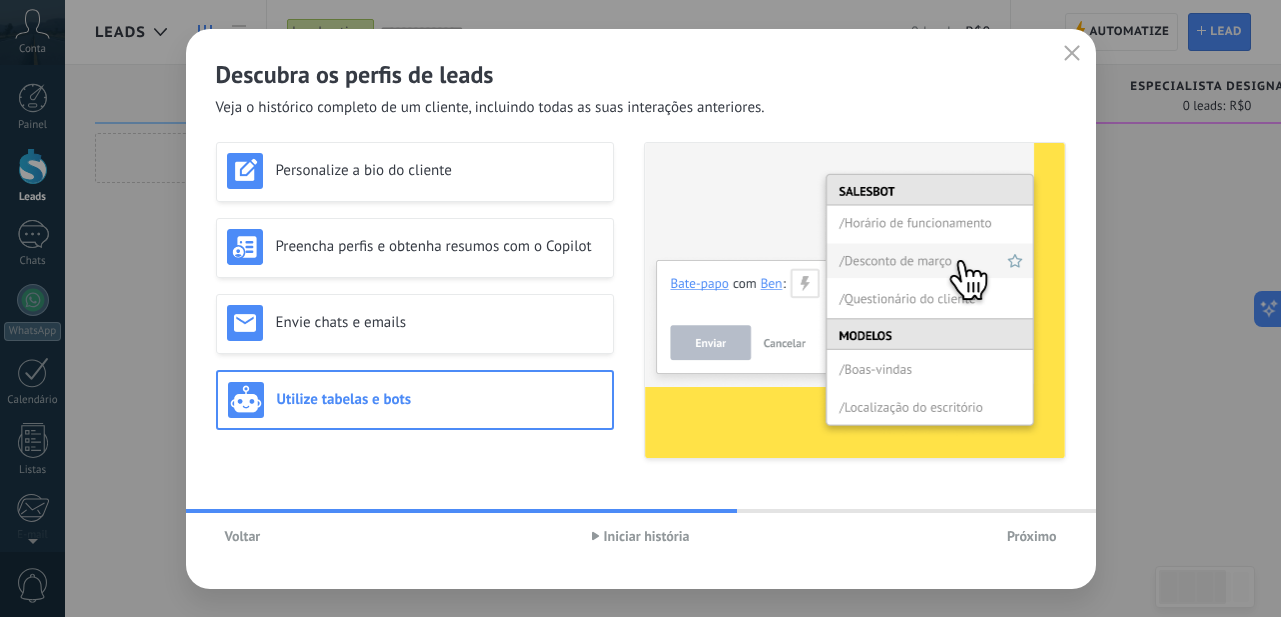 click on "Próximo" at bounding box center (1032, 536) 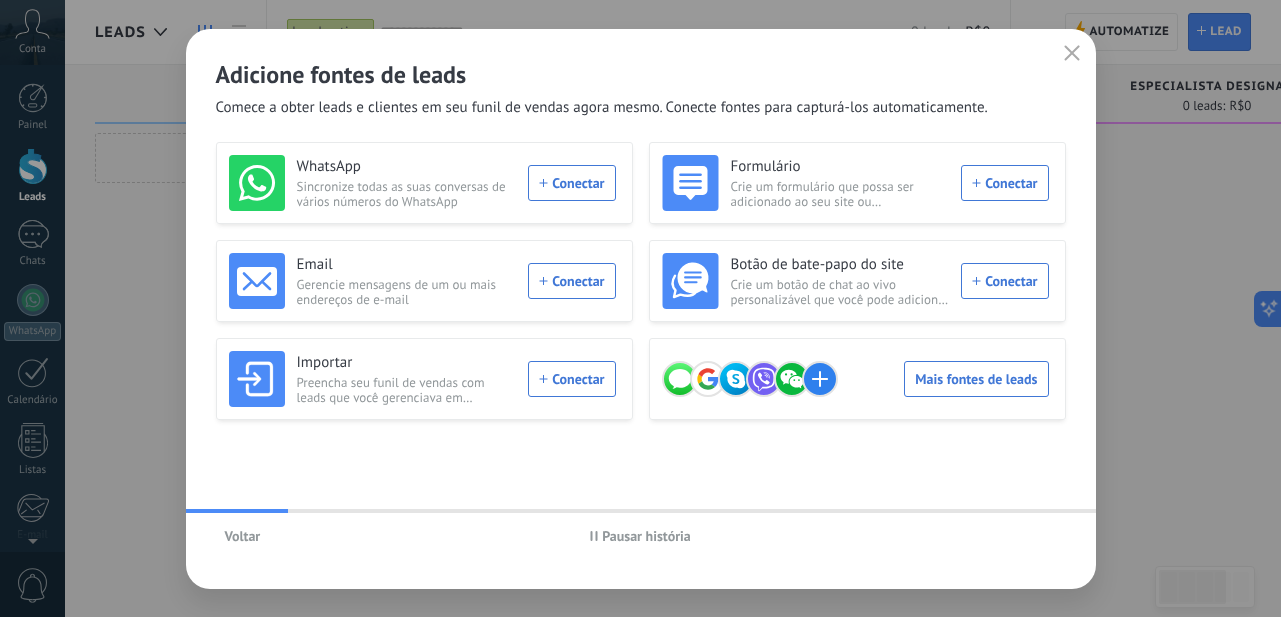 click on "Pausar história" at bounding box center [646, 536] 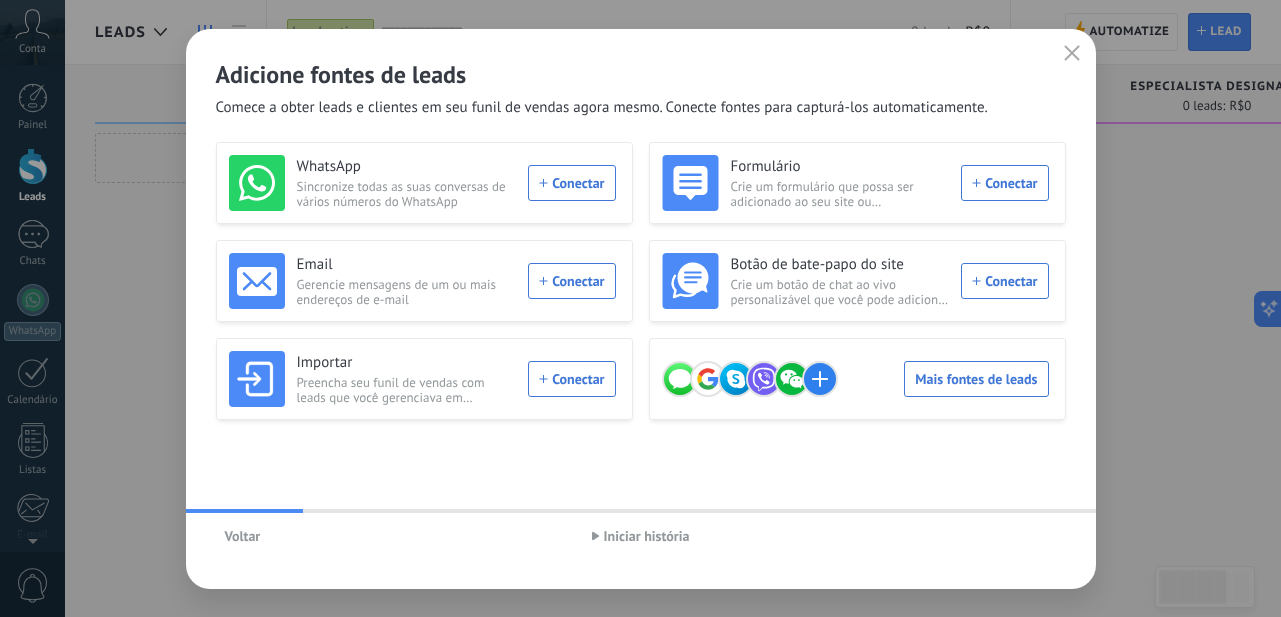 click 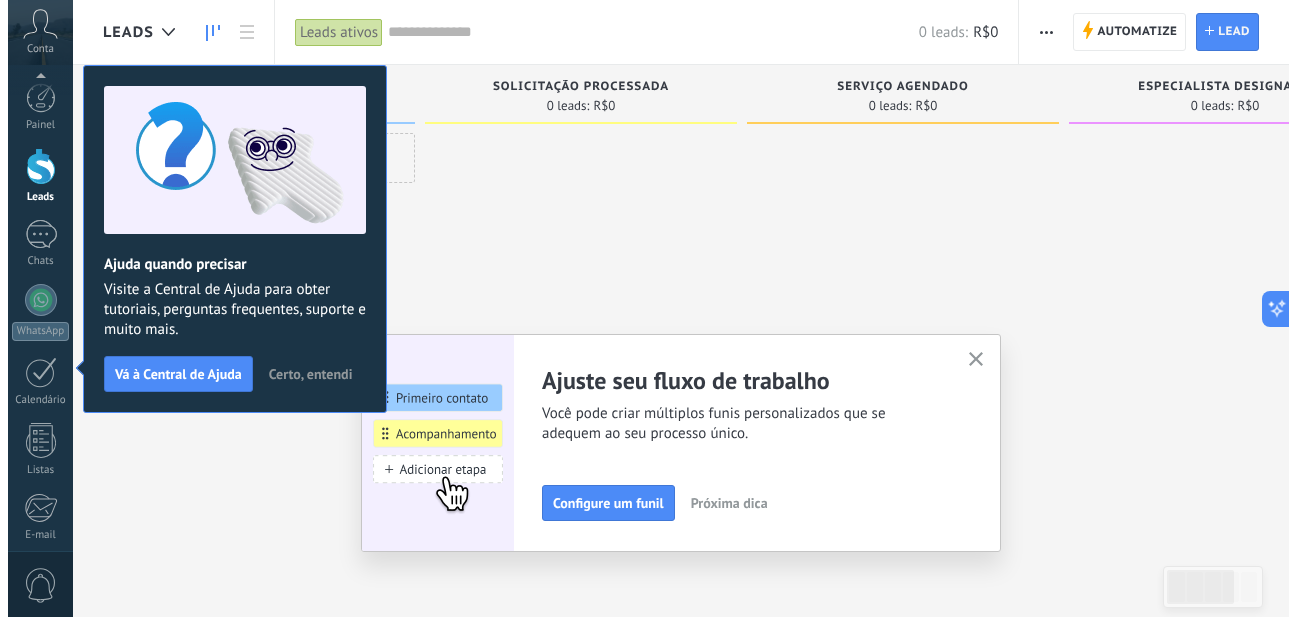 scroll, scrollTop: 215, scrollLeft: 0, axis: vertical 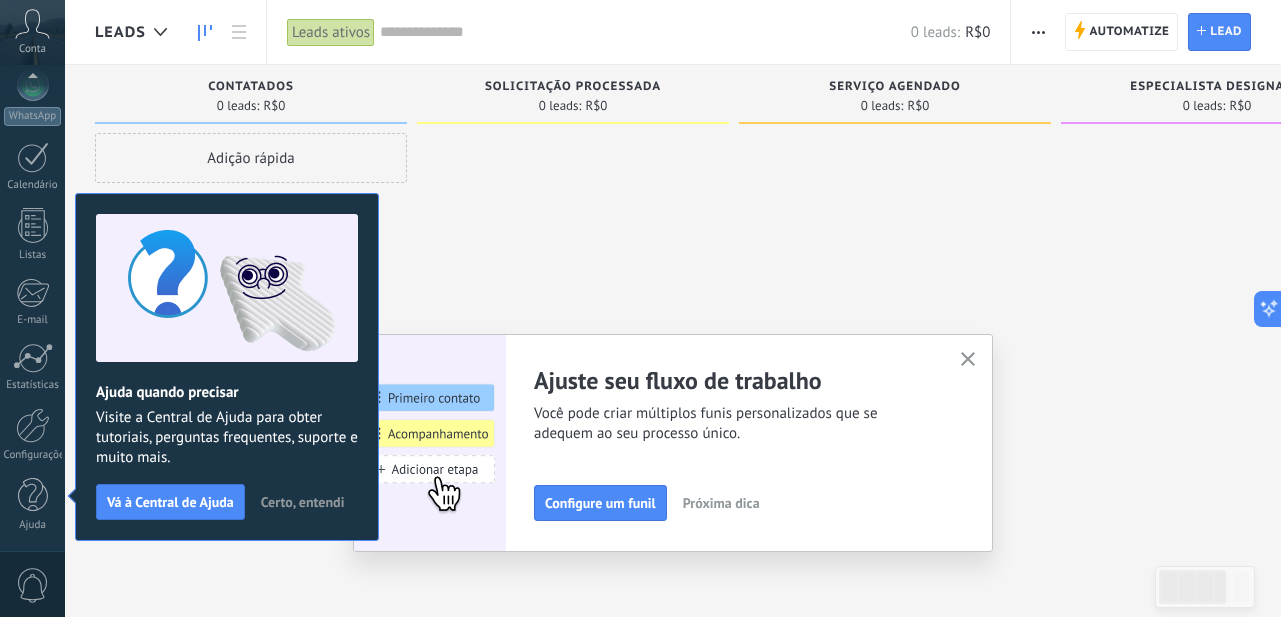 click 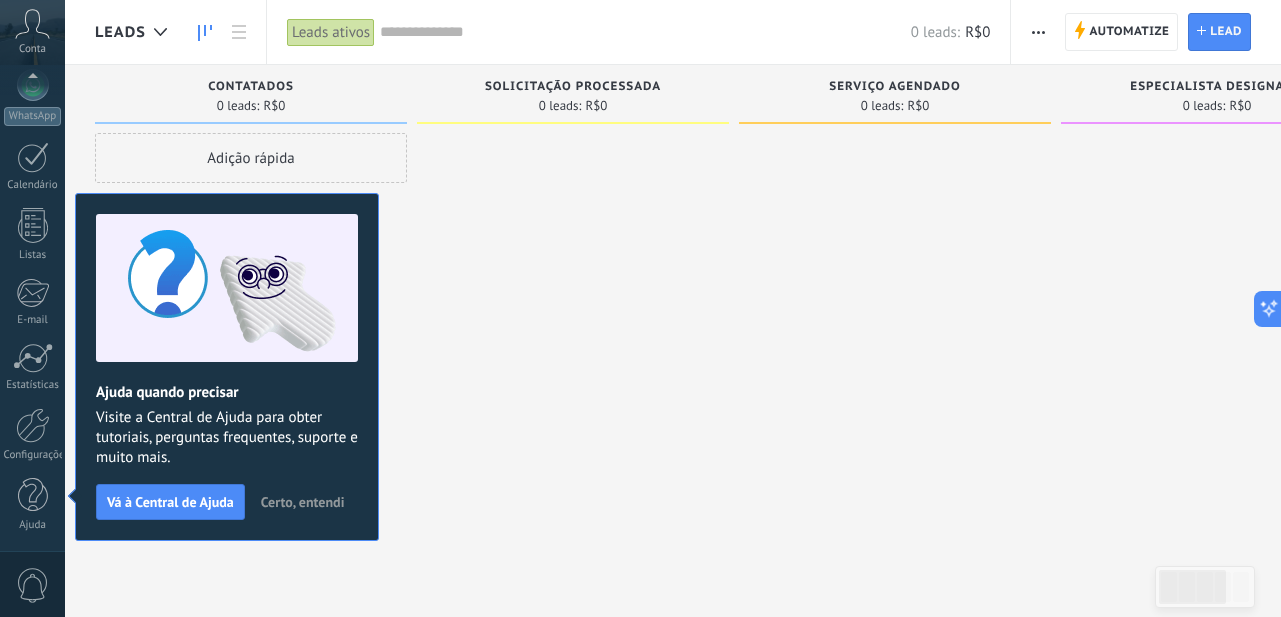 click on "Leads ativos" at bounding box center [331, 32] 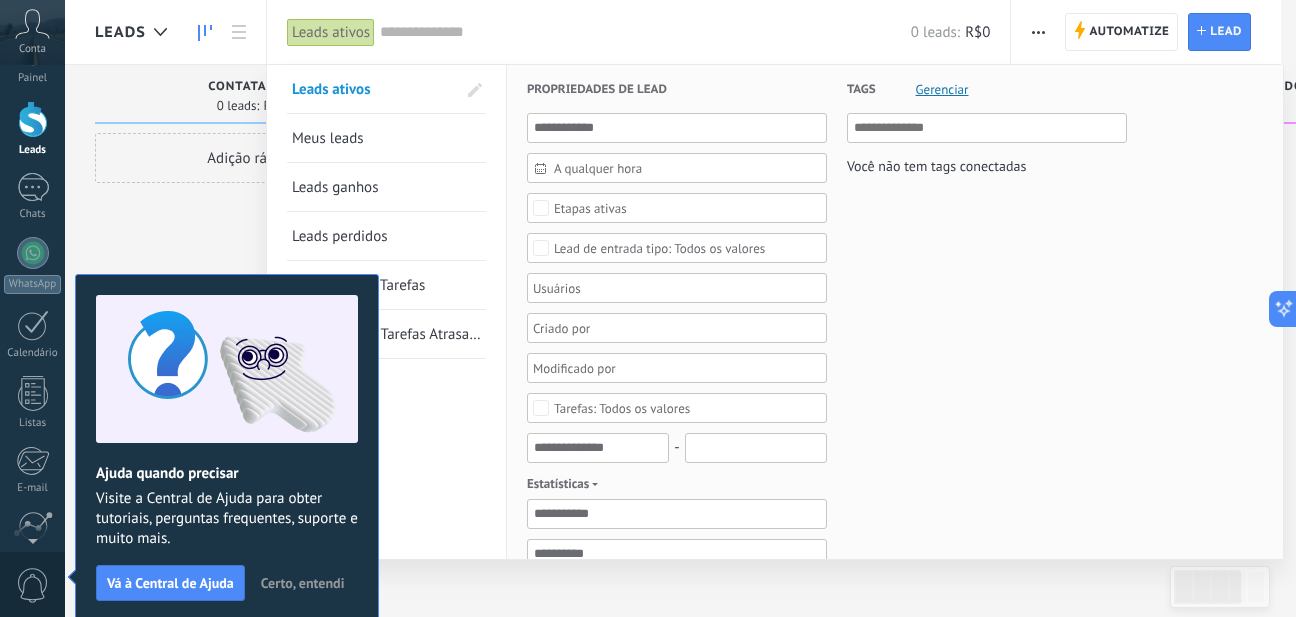 scroll, scrollTop: 0, scrollLeft: 0, axis: both 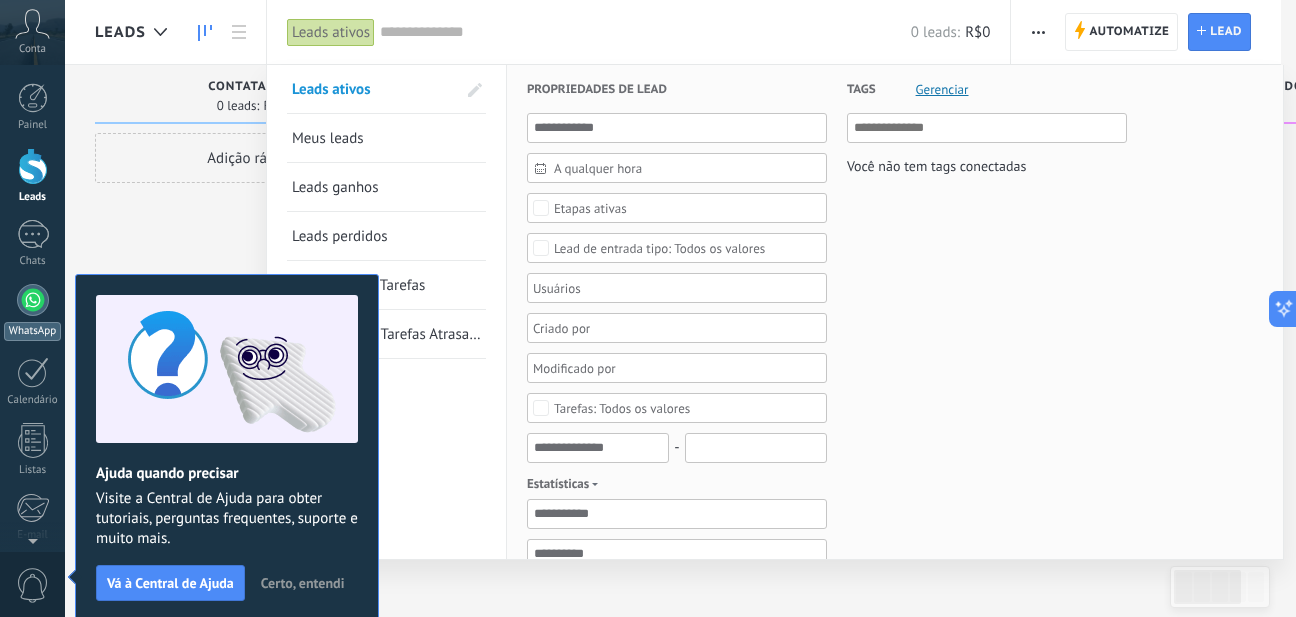 click on "WhatsApp" at bounding box center [32, 312] 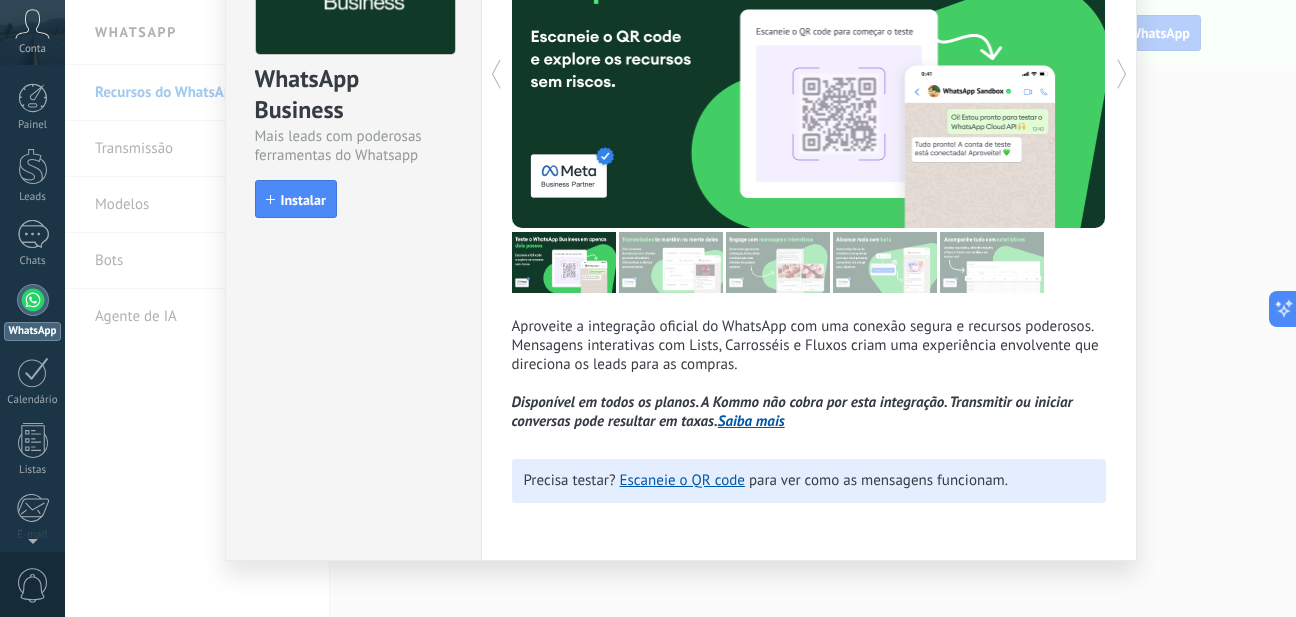 scroll, scrollTop: 200, scrollLeft: 0, axis: vertical 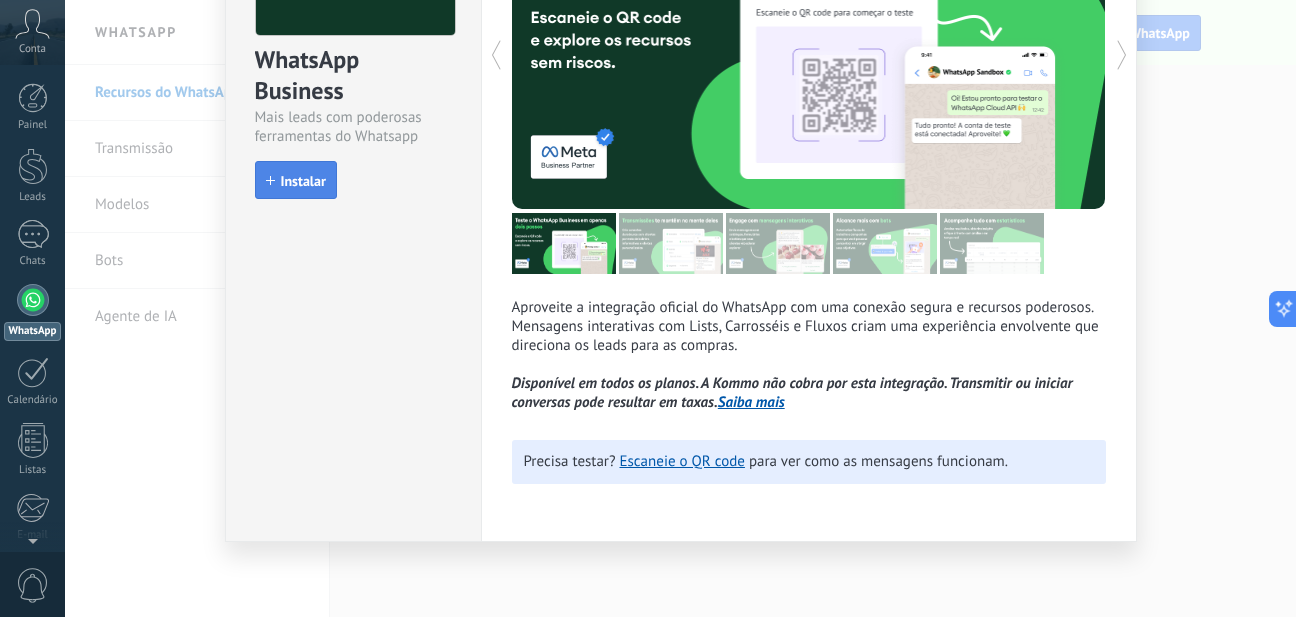 click on "Instalar" at bounding box center [296, 180] 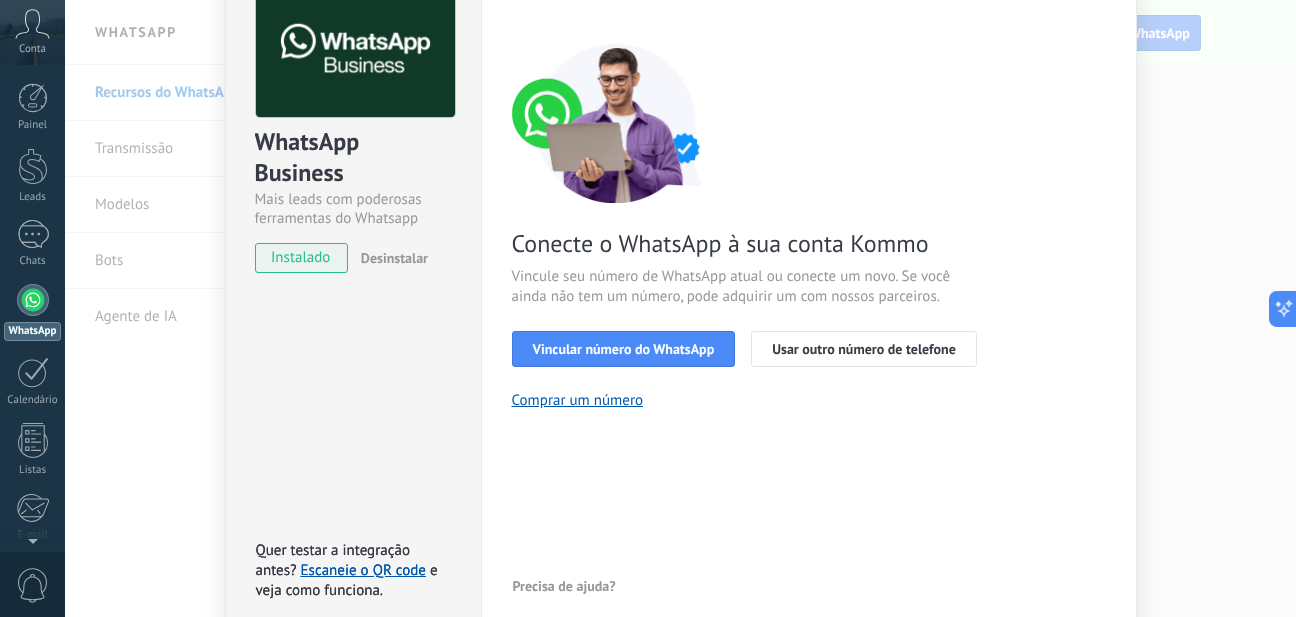 scroll, scrollTop: 200, scrollLeft: 0, axis: vertical 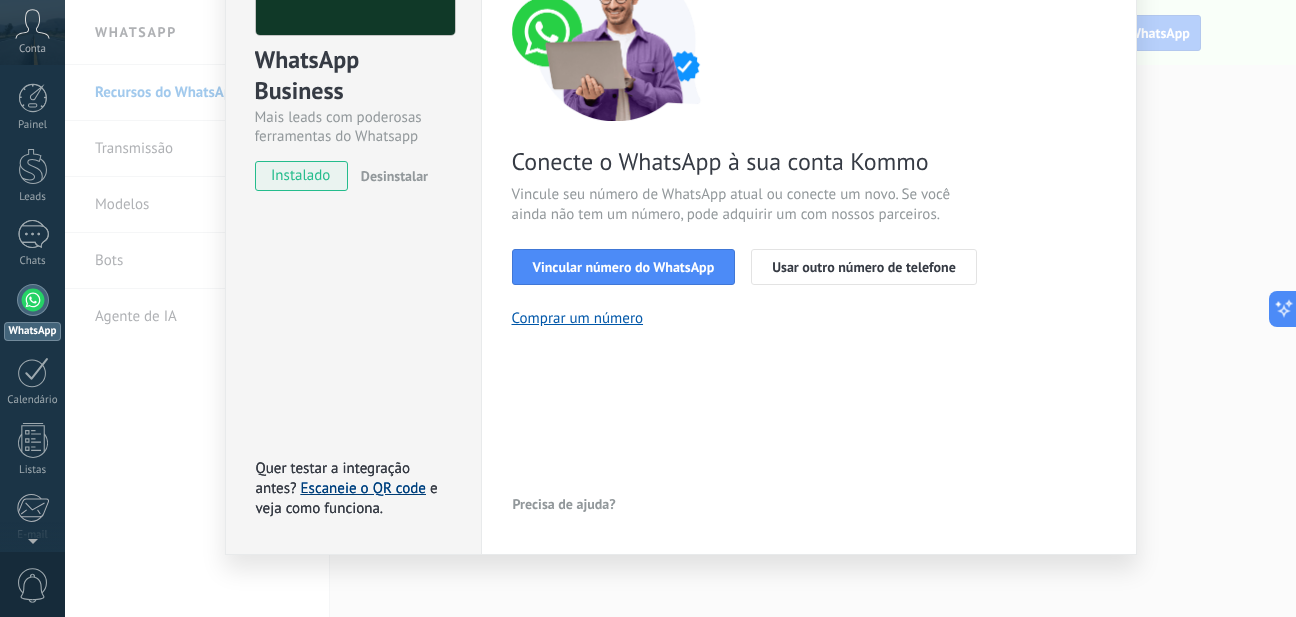 click on "Escaneie o QR code" at bounding box center [363, 488] 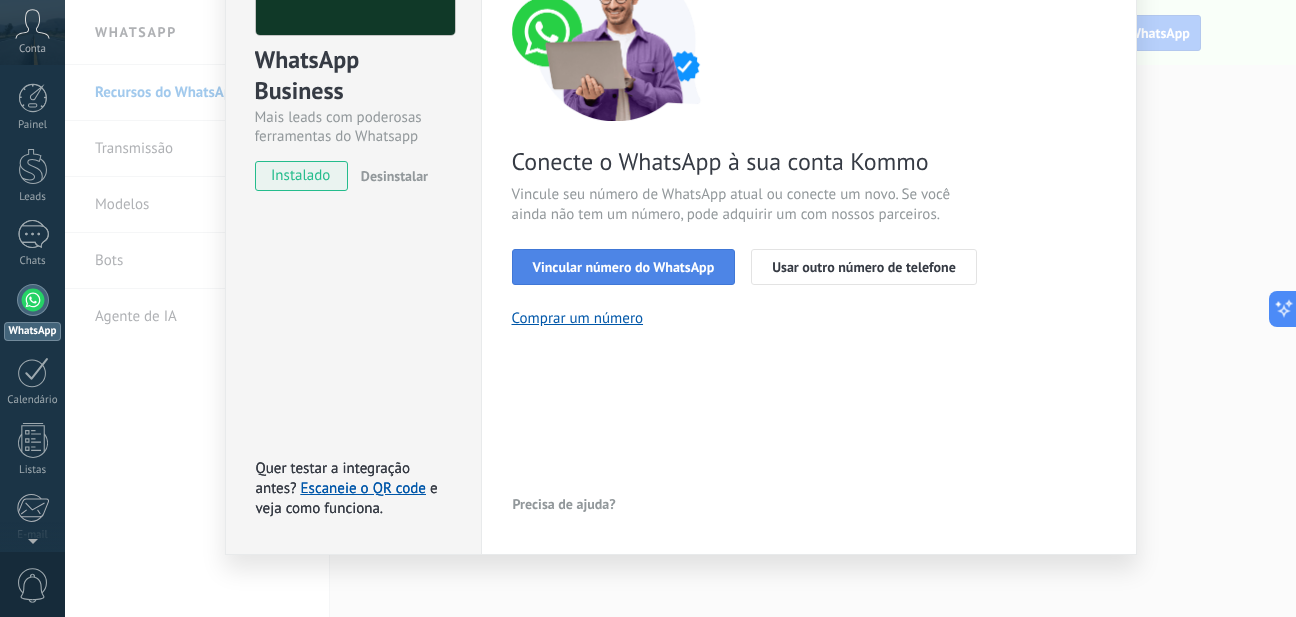 click on "Vincular número do WhatsApp" at bounding box center (624, 267) 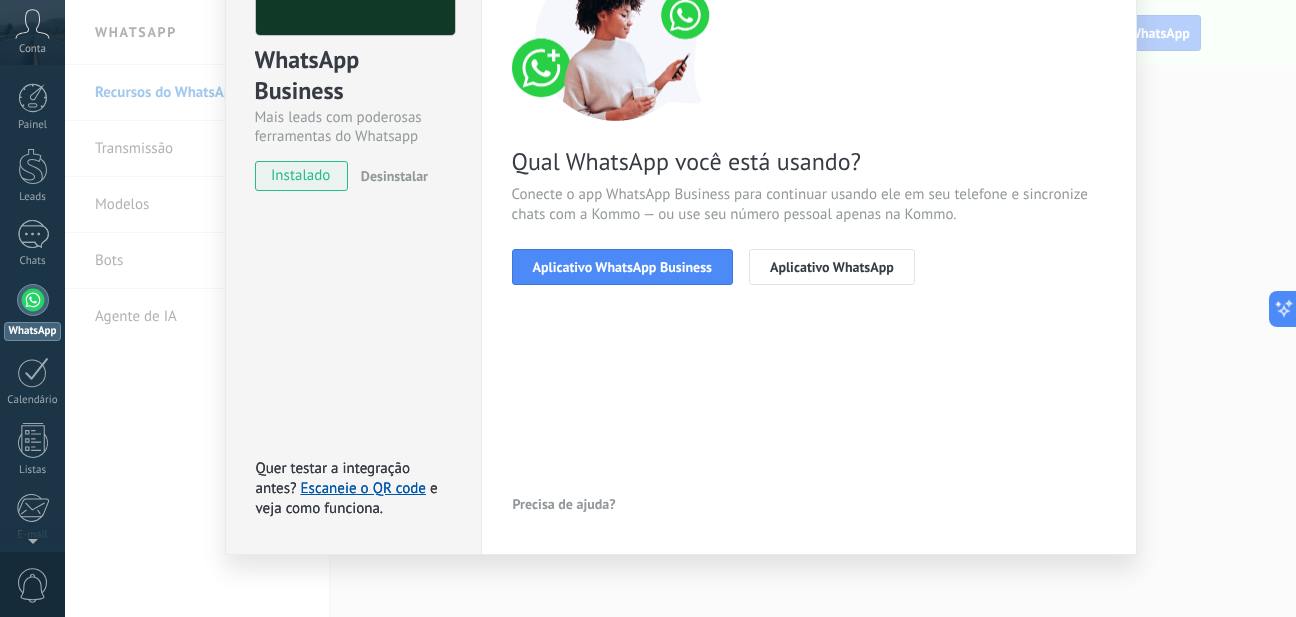 click on "Aplicativo WhatsApp Business" at bounding box center (622, 267) 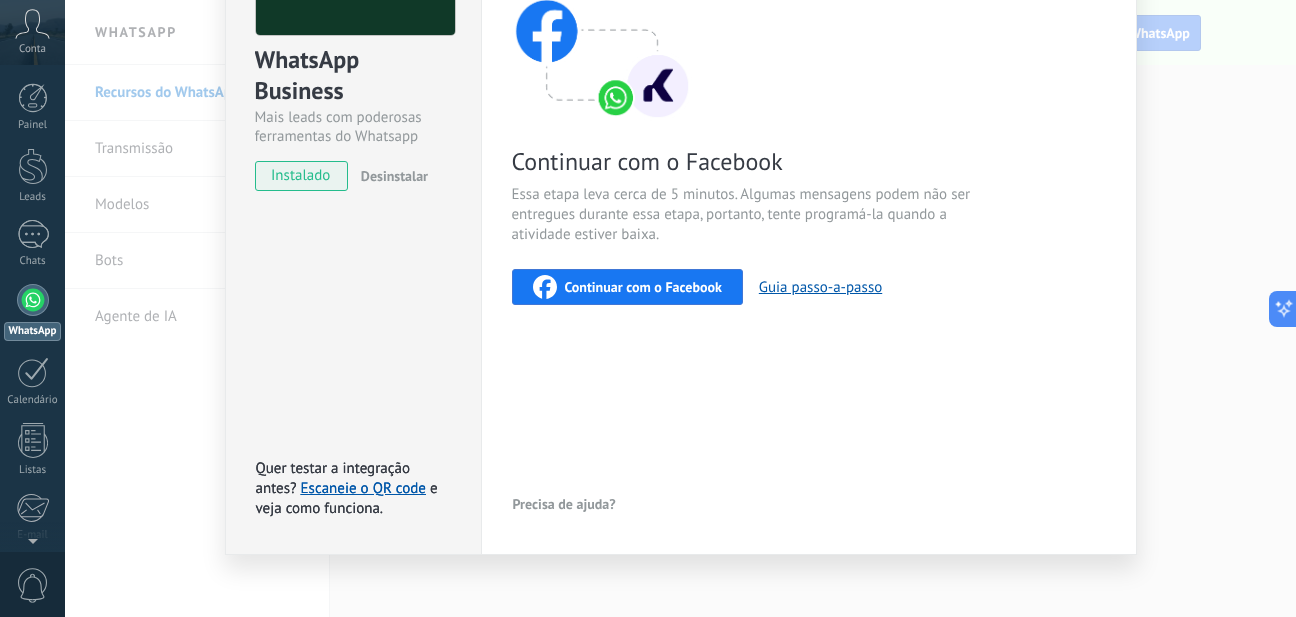 click on "Continuar com o Facebook" at bounding box center (643, 287) 